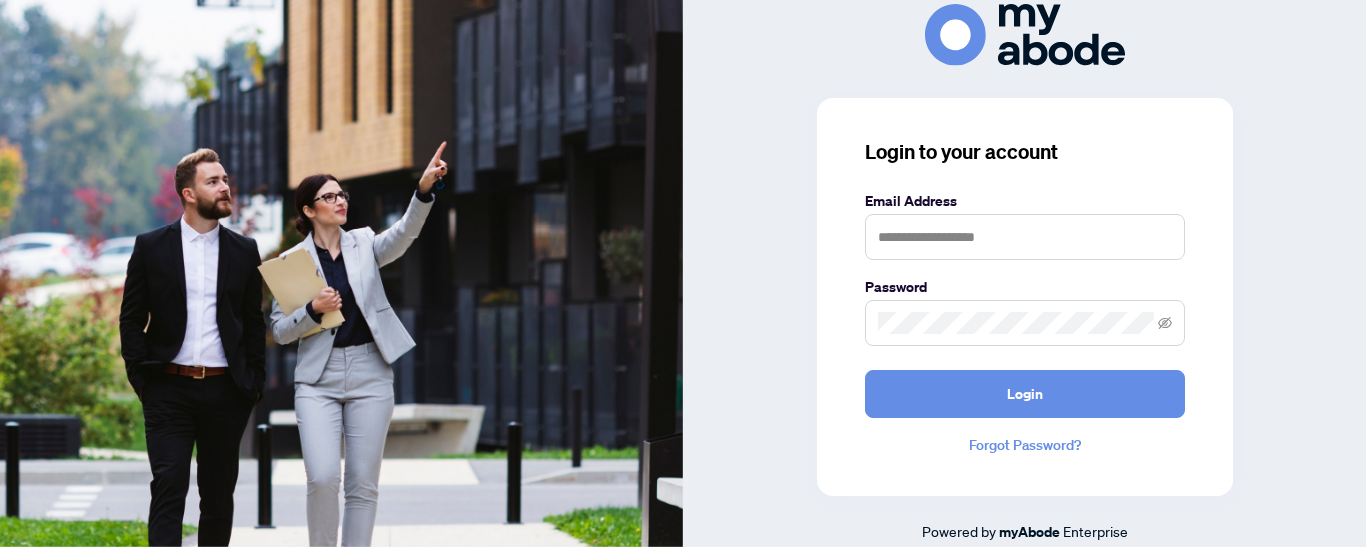 scroll, scrollTop: 0, scrollLeft: 0, axis: both 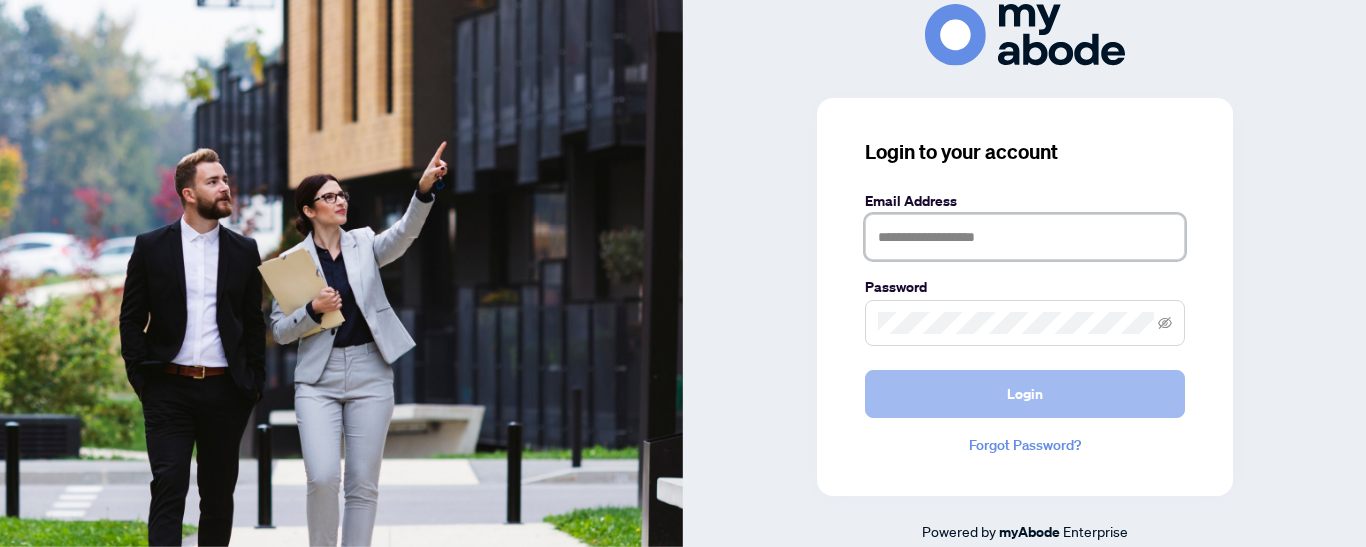 type on "**********" 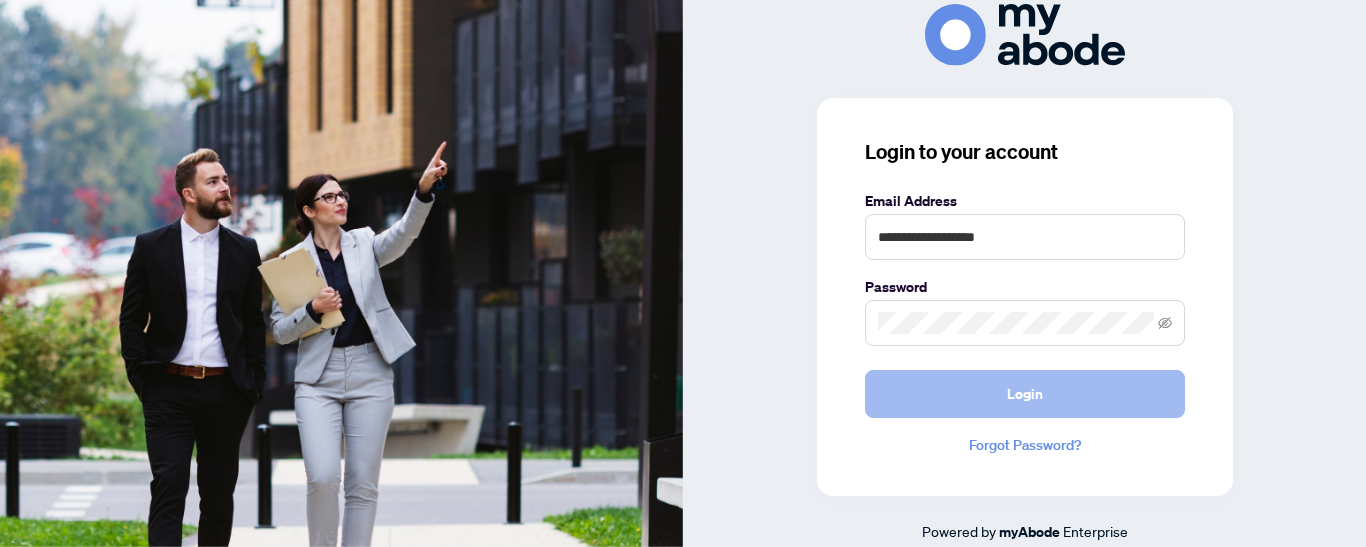 click on "Login" at bounding box center [1025, 394] 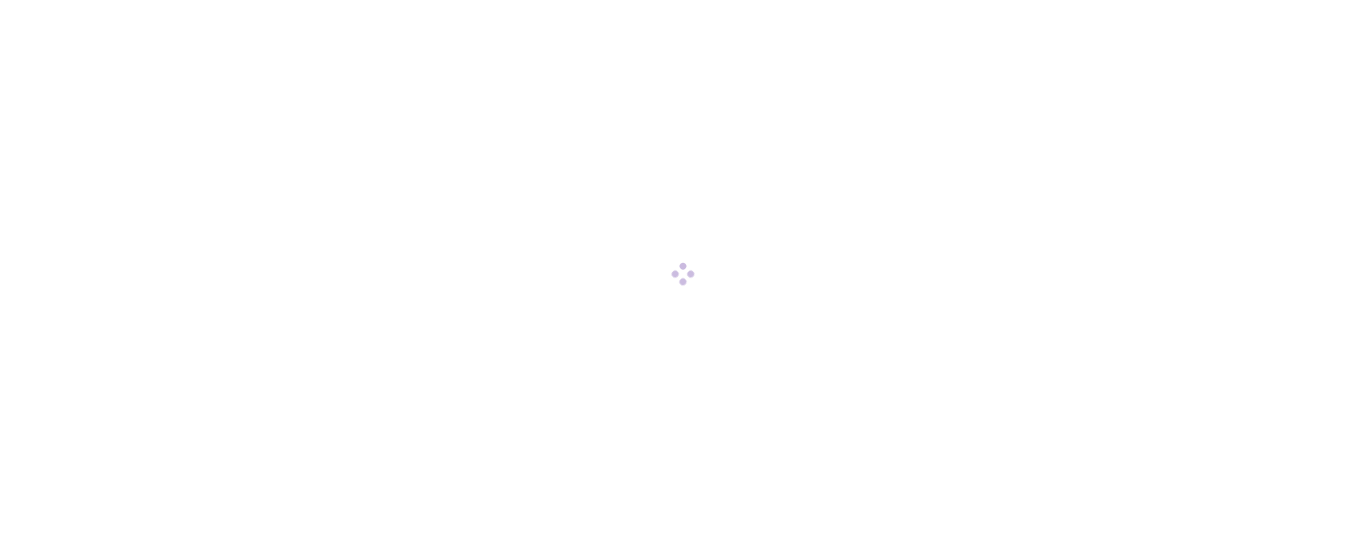scroll, scrollTop: 0, scrollLeft: 0, axis: both 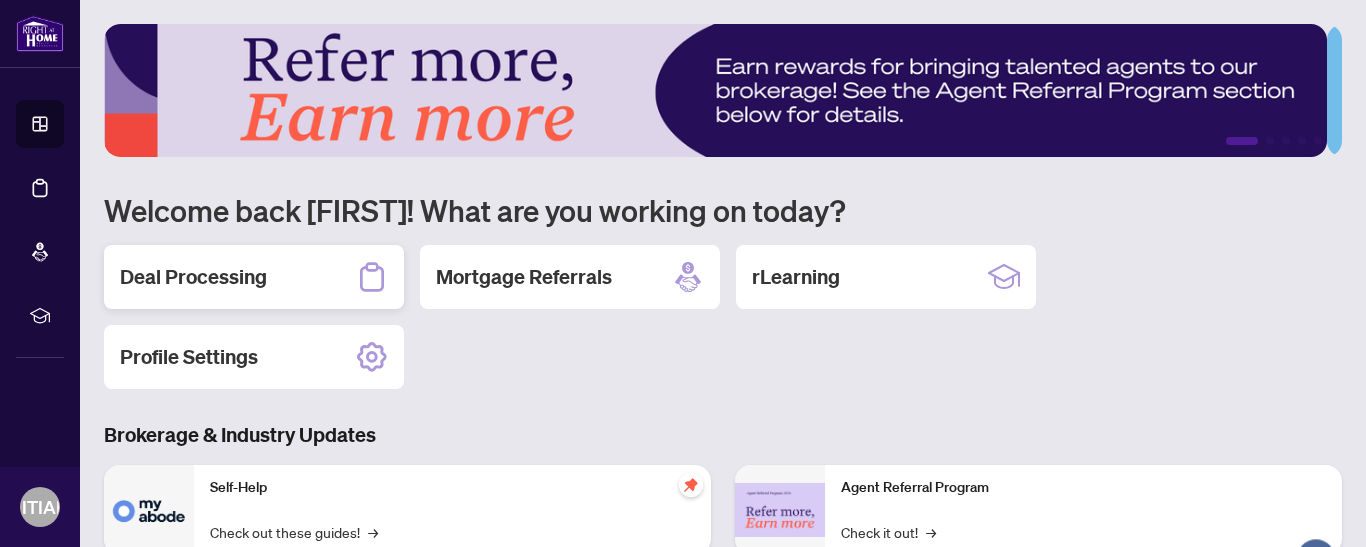 click on "Deal Processing" at bounding box center [193, 277] 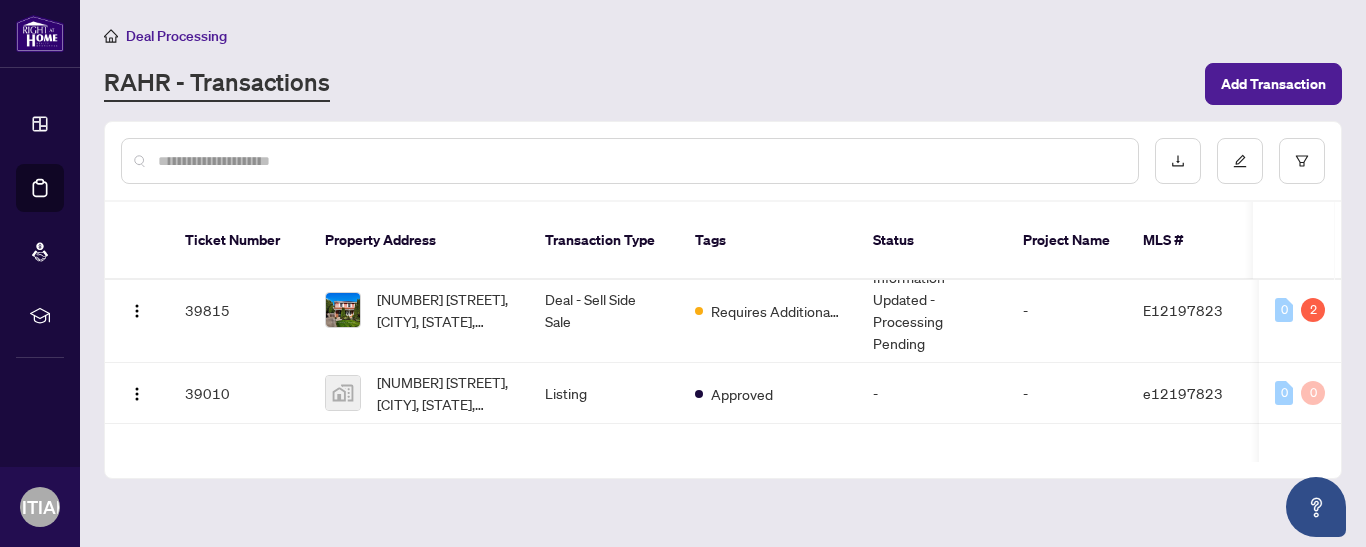 scroll, scrollTop: 154, scrollLeft: 0, axis: vertical 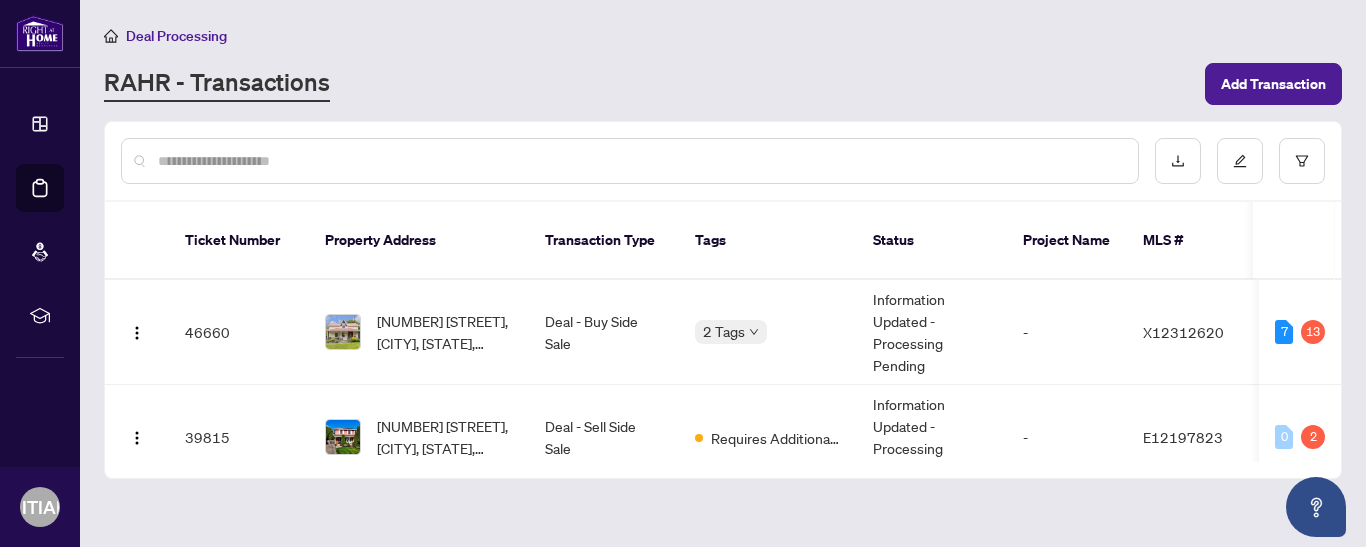 click on "Deal Processing RAHR - Transactions Add Transaction Ticket Number Property Address Transaction Type Tags Status Project Name MLS # Trade Number Last Updated By Last Modified Date Created By Created Date                             46660 [NUMBER] [STREET], [CITY], [STATE], [COUNTRY] Deal - Buy Side Sale 2 Tags Information Updated - Processing Pending - X12312620 2511798 [FIRST] [LAST] Aug/05/2025 [FIRST] [LAST] Jul/31/2025 7 13 39815 [NUMBER] [STREET], [CITY], [STATE], [COUNTRY] Deal - Sell Side Sale Requires Additional Docs Information Updated - Processing Pending - E12197823 2508488 [FIRST] [LAST] Jul/25/2025 [FIRST] [LAST] Jun/17/2025 0 2 39010 [NUMBER] [STREET], [CITY], [STATE], [COUNTRY] Listing Approved - - e12197823 2508488 [FIRST] [LAST] Jul/17/2025 [FIRST] [LAST] Jun/11/2025 0 0 35159 [NUMBER] [STREET], [CITY], [STATE], [COUNTRY] Deal - Buy Side Sale 2 Tags Information Updated - Processing Pending - e12134203  2507512 [FIRST] [LAST] Jul/29/2025 [FIRST] [LAST] May/16/2025 2 10 31715 Listing Cancelled - E12082609 - 0" at bounding box center [723, 273] 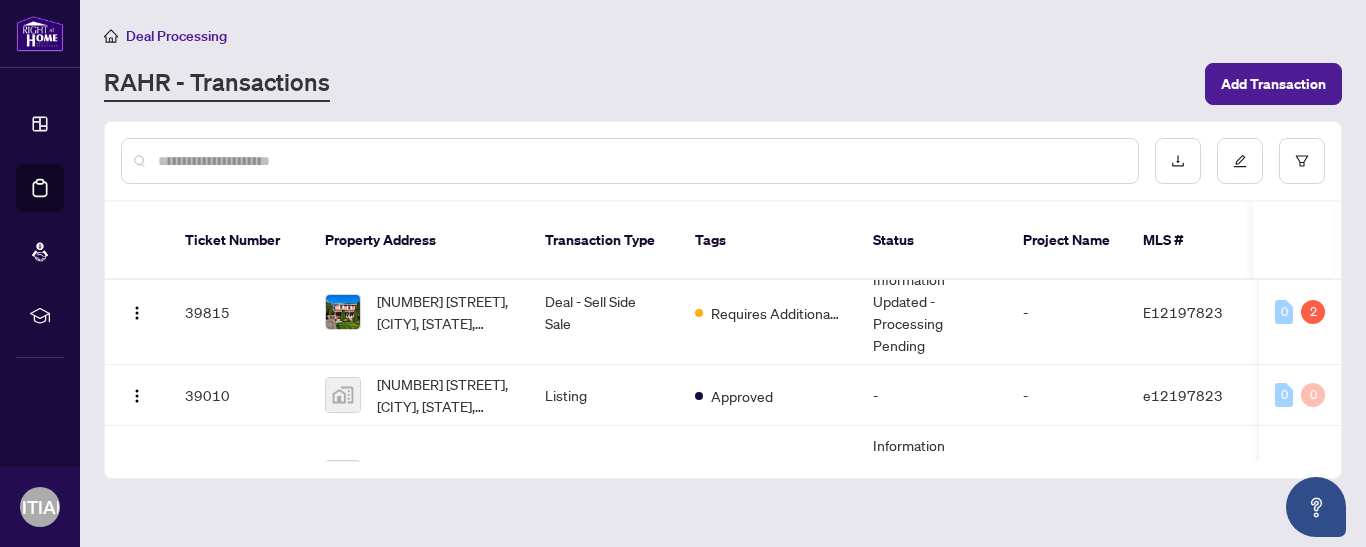 scroll, scrollTop: 154, scrollLeft: 0, axis: vertical 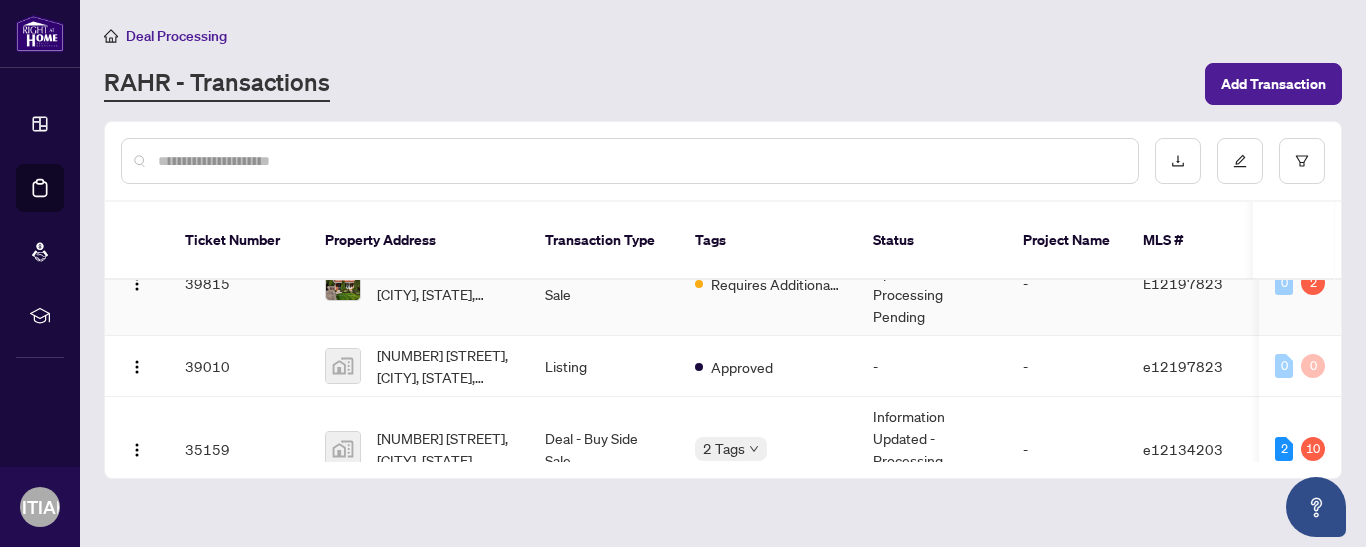click on "0 2" at bounding box center (1300, 283) 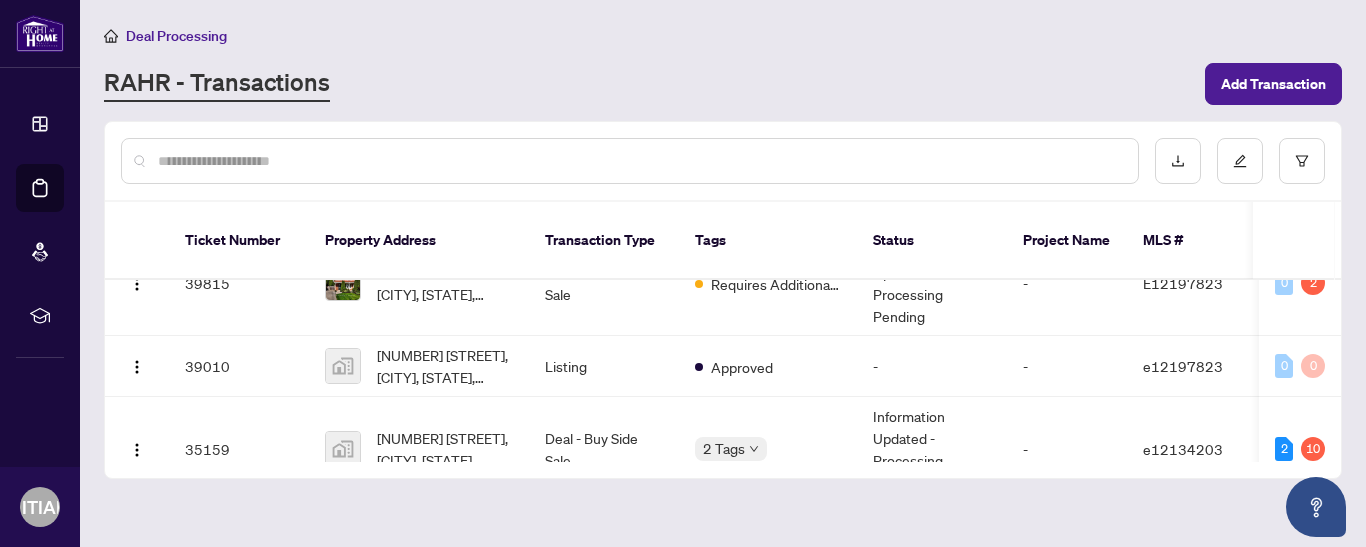 scroll, scrollTop: 0, scrollLeft: 0, axis: both 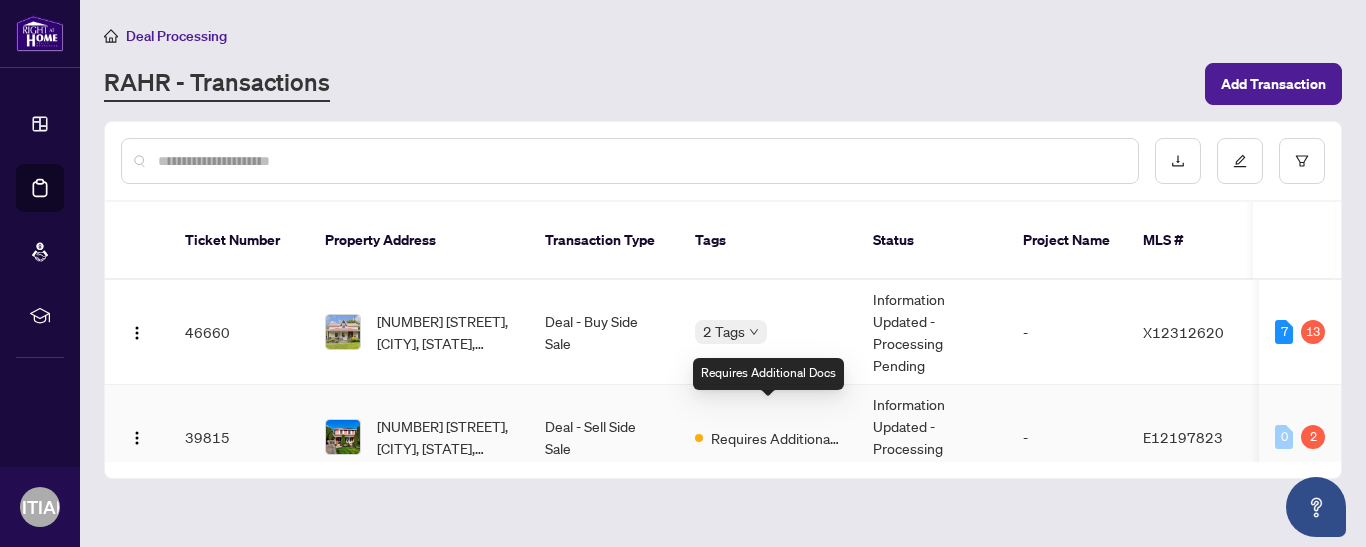 click on "Requires Additional Docs" at bounding box center [776, 438] 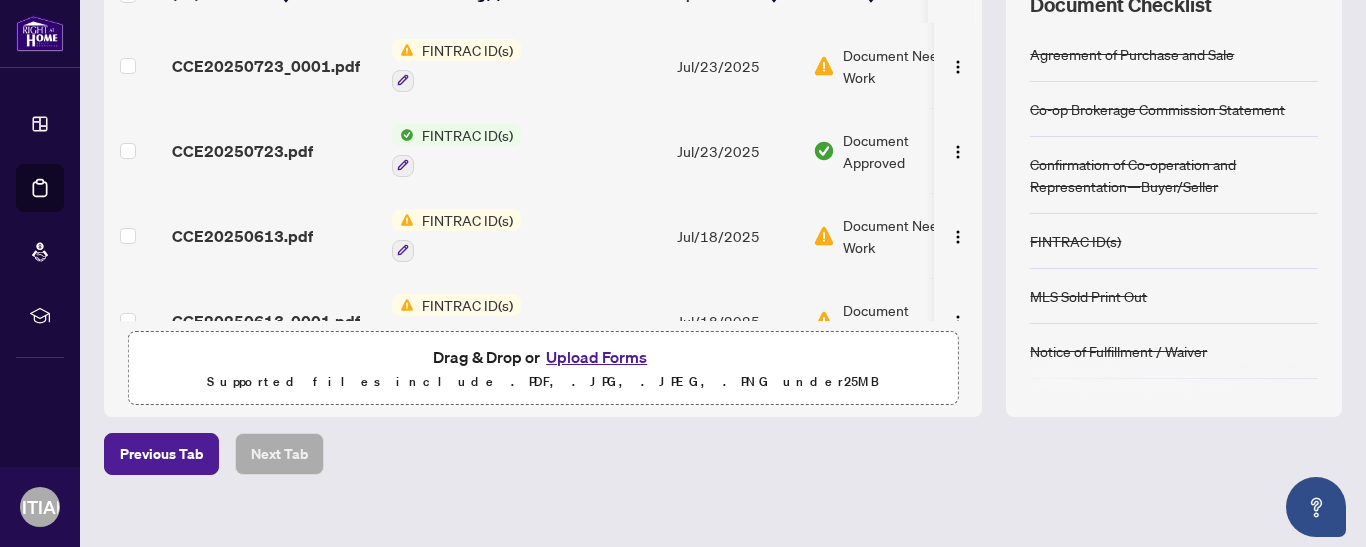 scroll, scrollTop: 328, scrollLeft: 0, axis: vertical 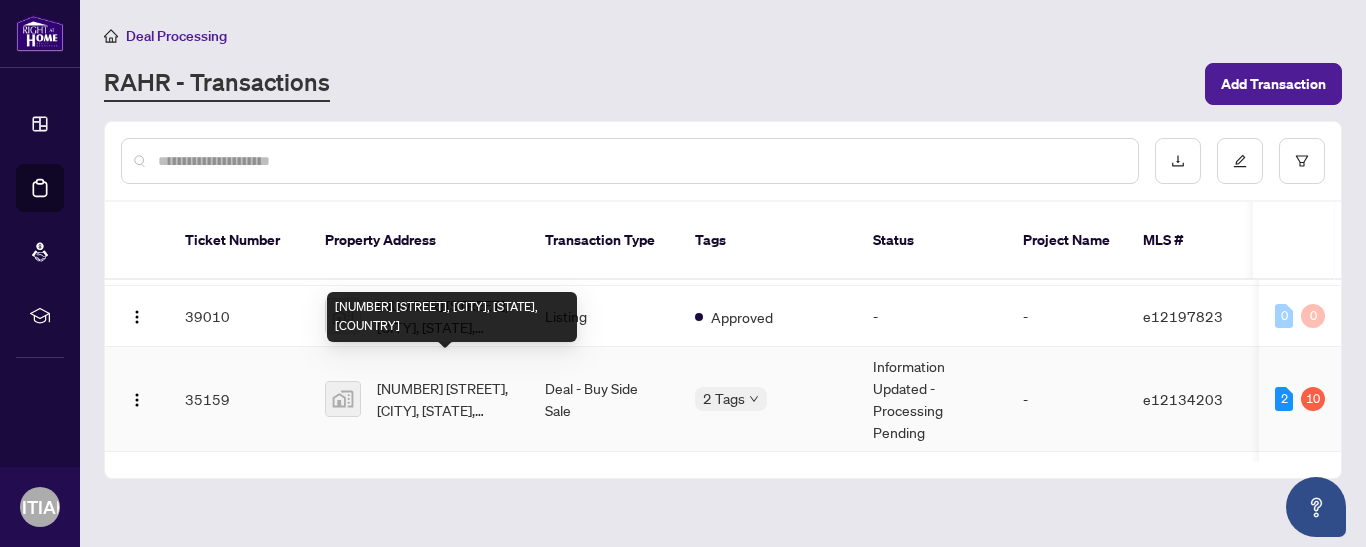 click on "[NUMBER] [STREET], [CITY], [STATE], Canada" at bounding box center (445, 399) 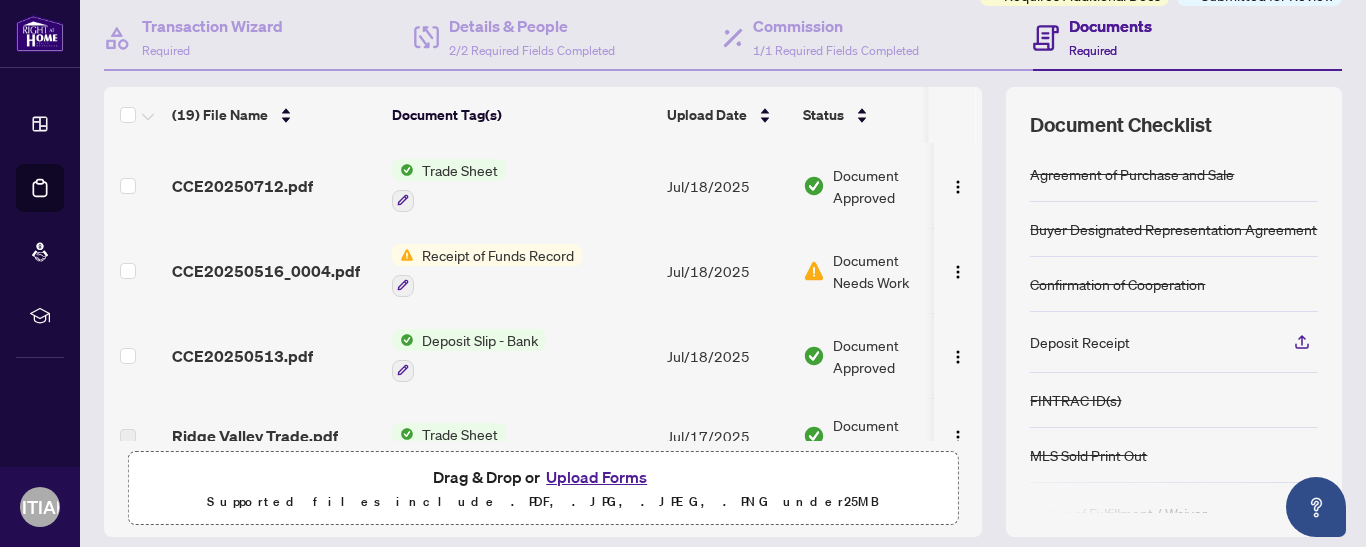 scroll, scrollTop: 328, scrollLeft: 0, axis: vertical 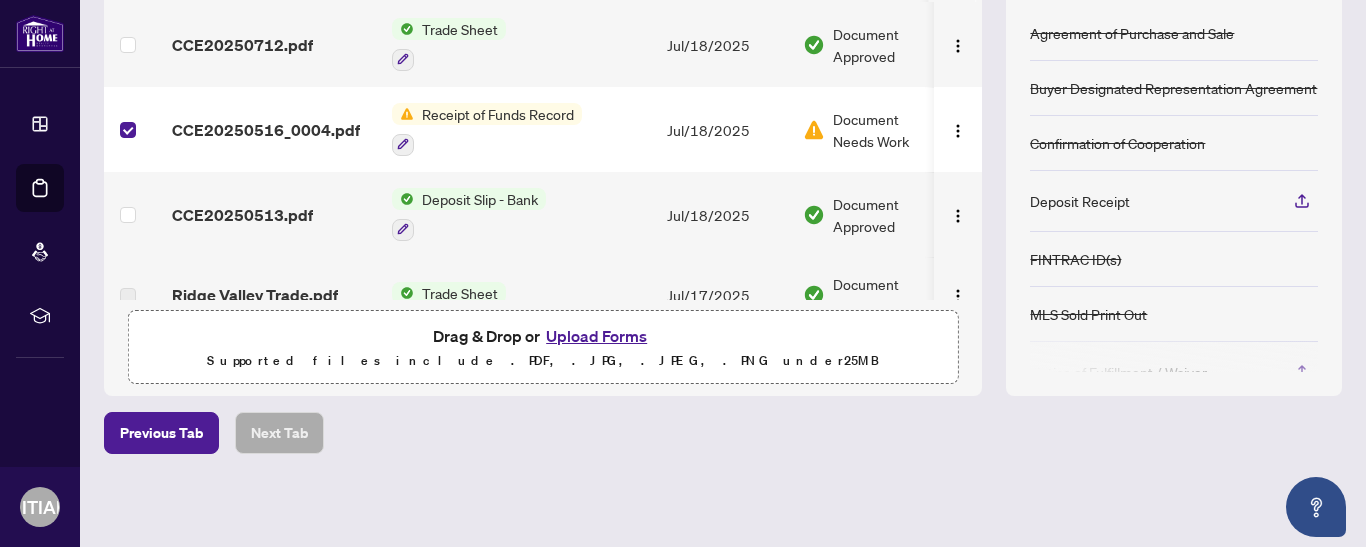 click on "Receipt of Funds Record" at bounding box center (498, 114) 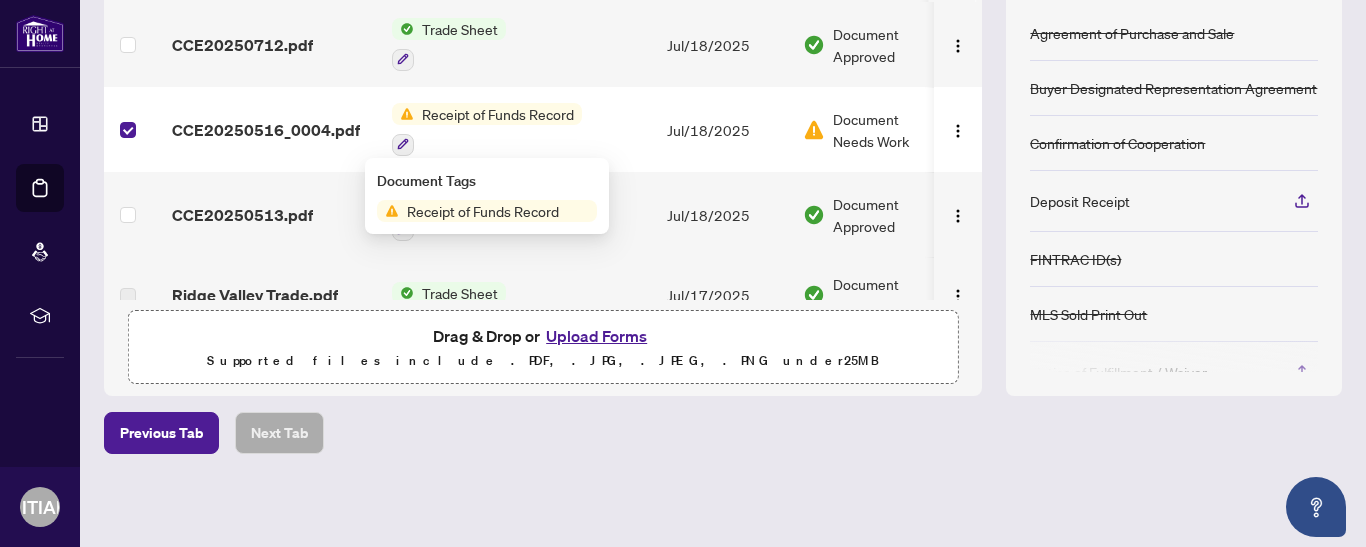 click on "Upload Forms" at bounding box center [596, 336] 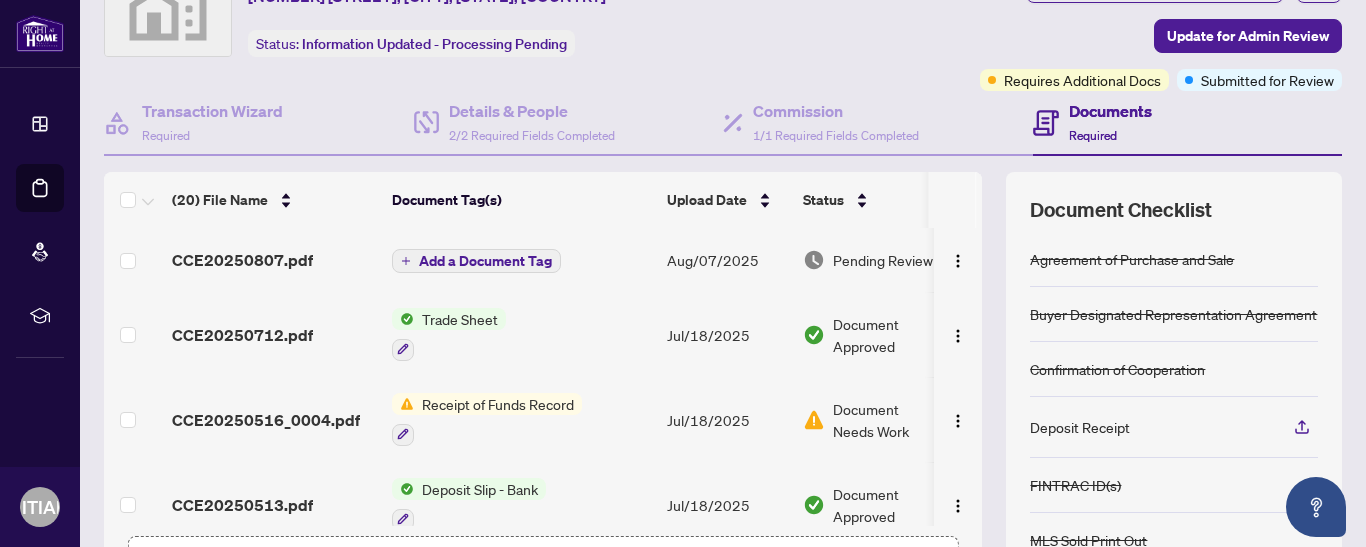 scroll, scrollTop: 0, scrollLeft: 0, axis: both 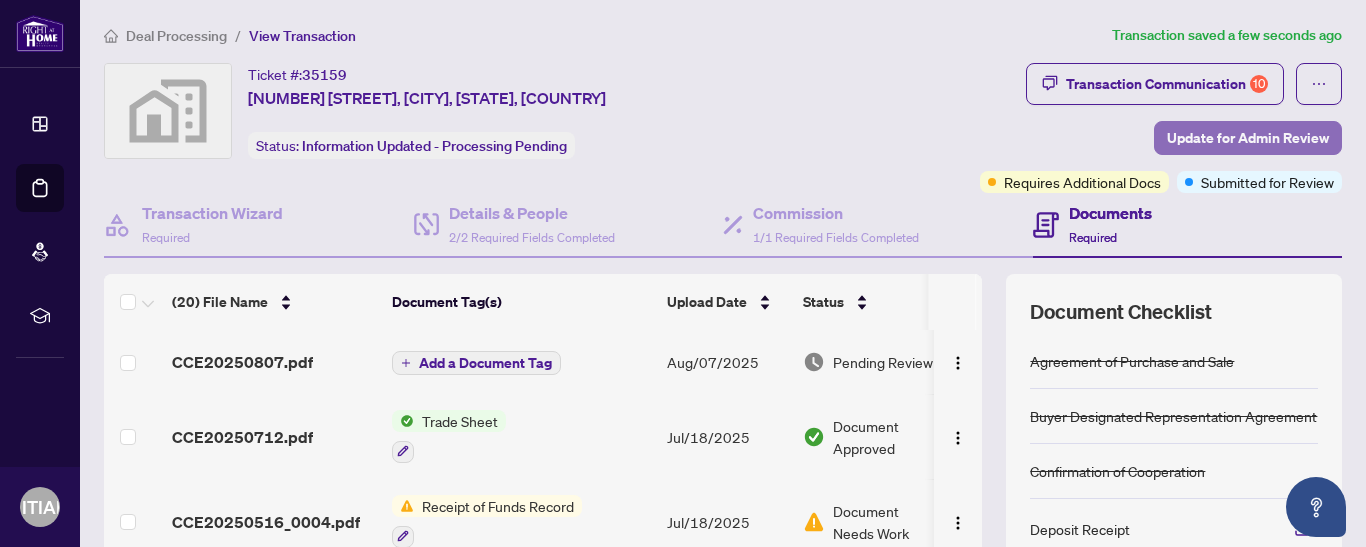 click on "Update for Admin Review" at bounding box center [1248, 138] 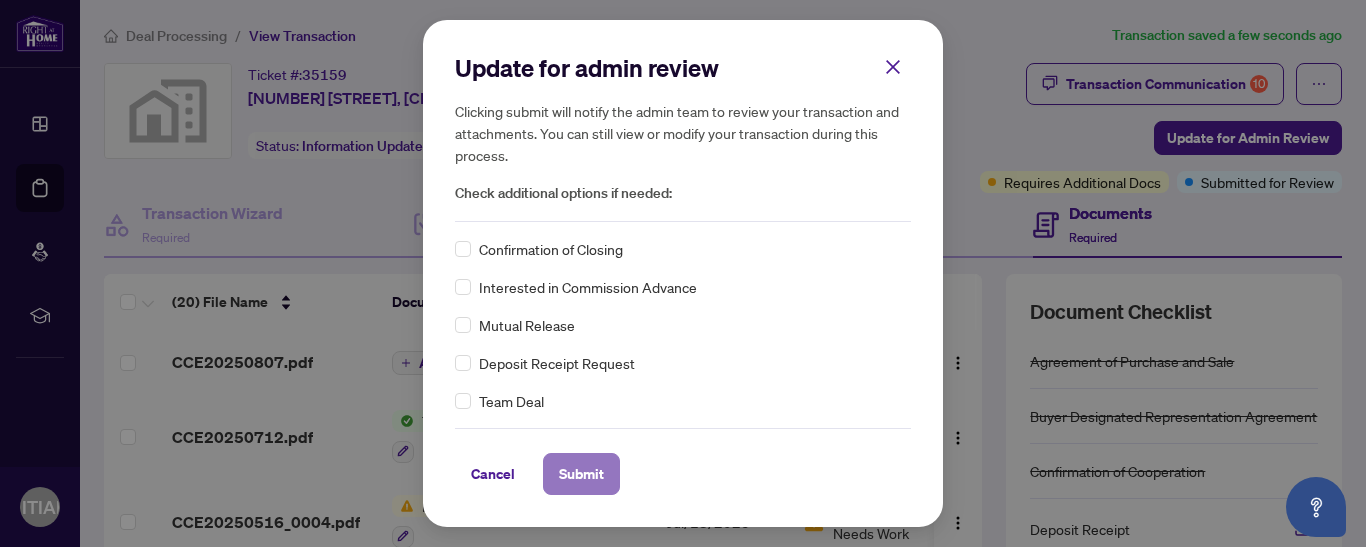 click on "Submit" at bounding box center (581, 474) 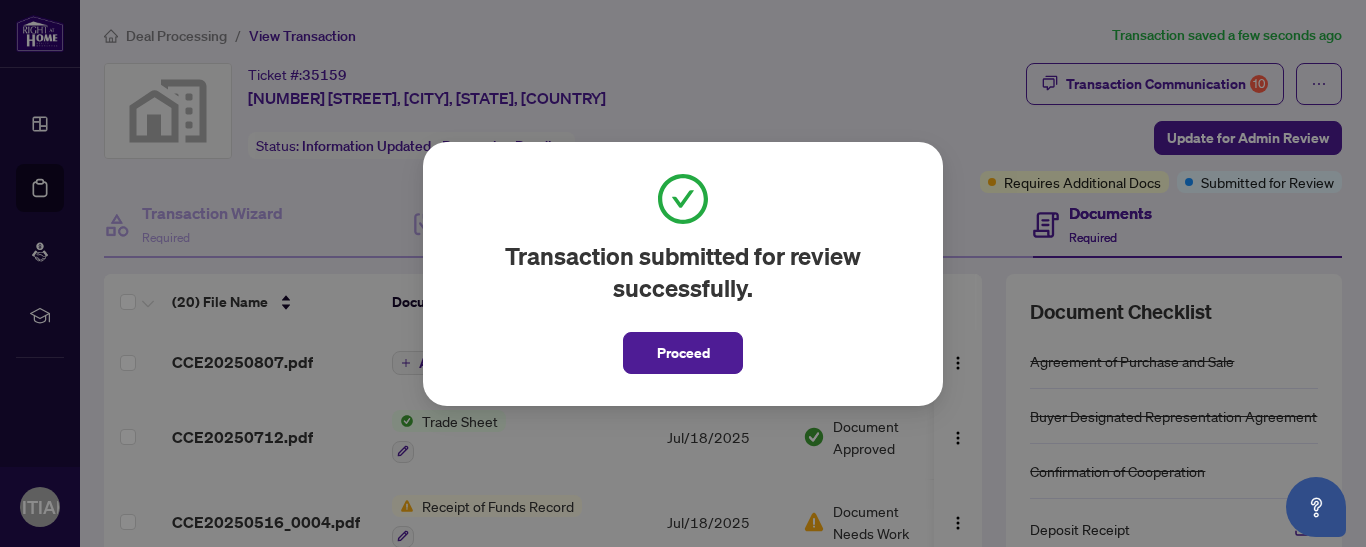 click on "Transaction submitted for review successfully. Proceed Cancel OK" at bounding box center [683, 273] 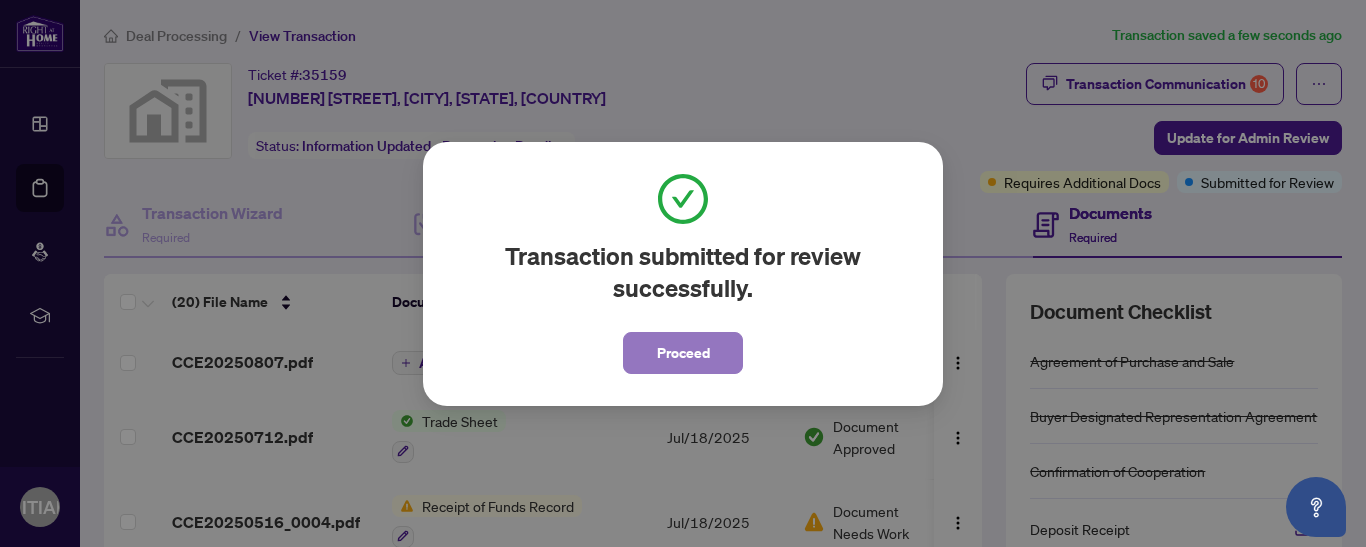 click on "Proceed" at bounding box center (683, 353) 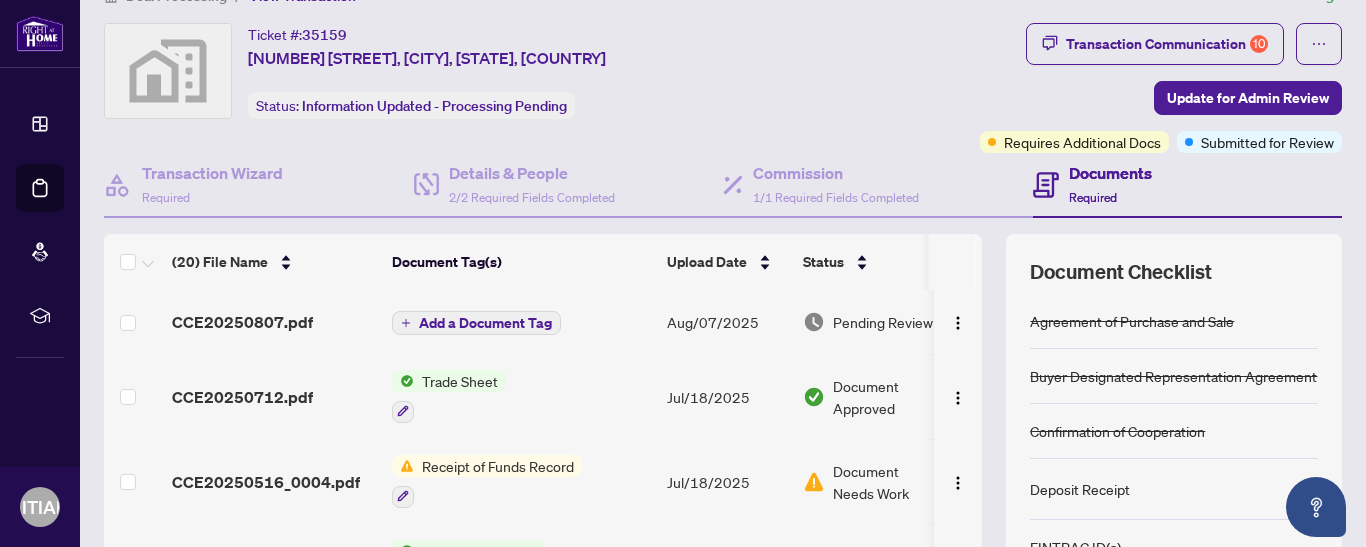 scroll, scrollTop: 160, scrollLeft: 0, axis: vertical 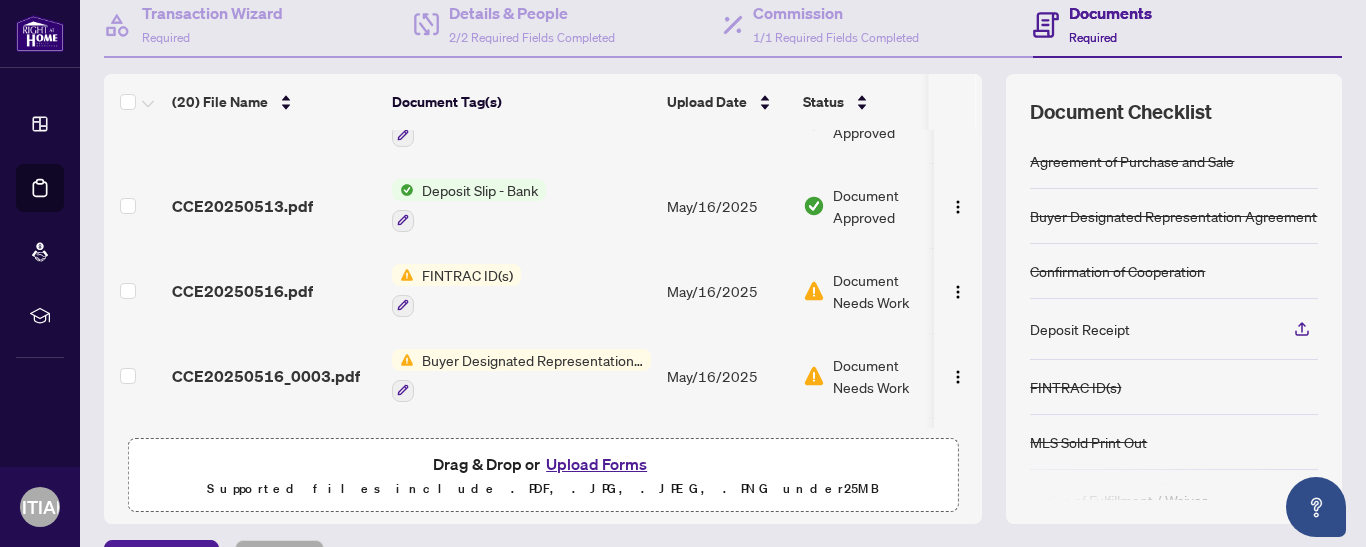 click on "Buyer Designated Representation Agreement" at bounding box center (532, 360) 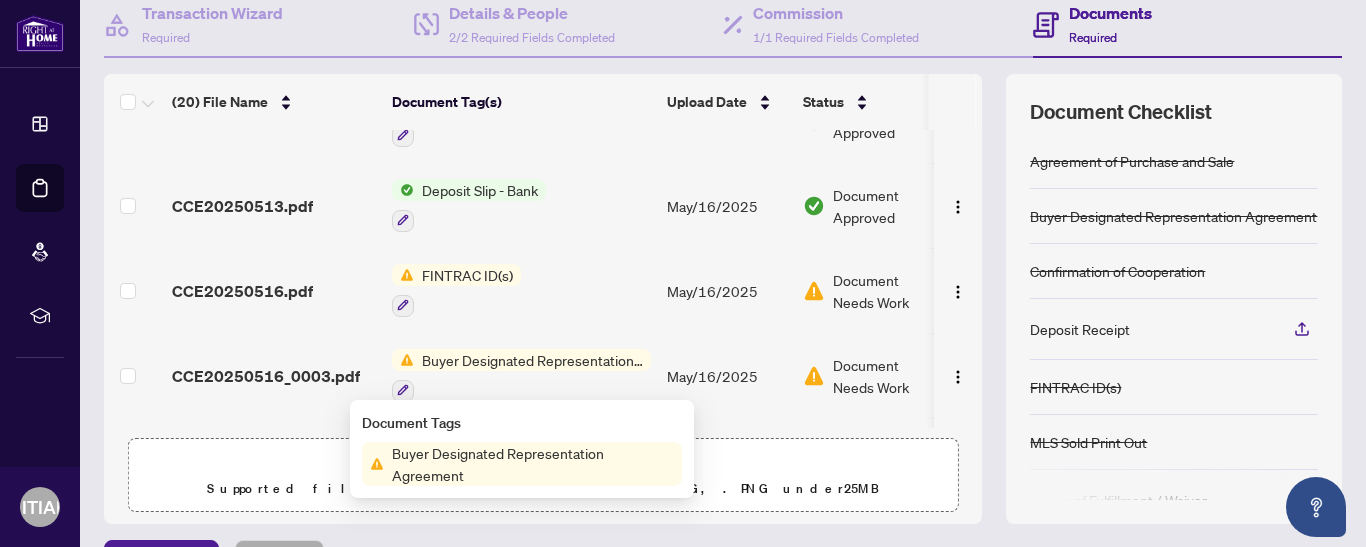 click on "Buyer Designated Representation Agreement" at bounding box center [532, 360] 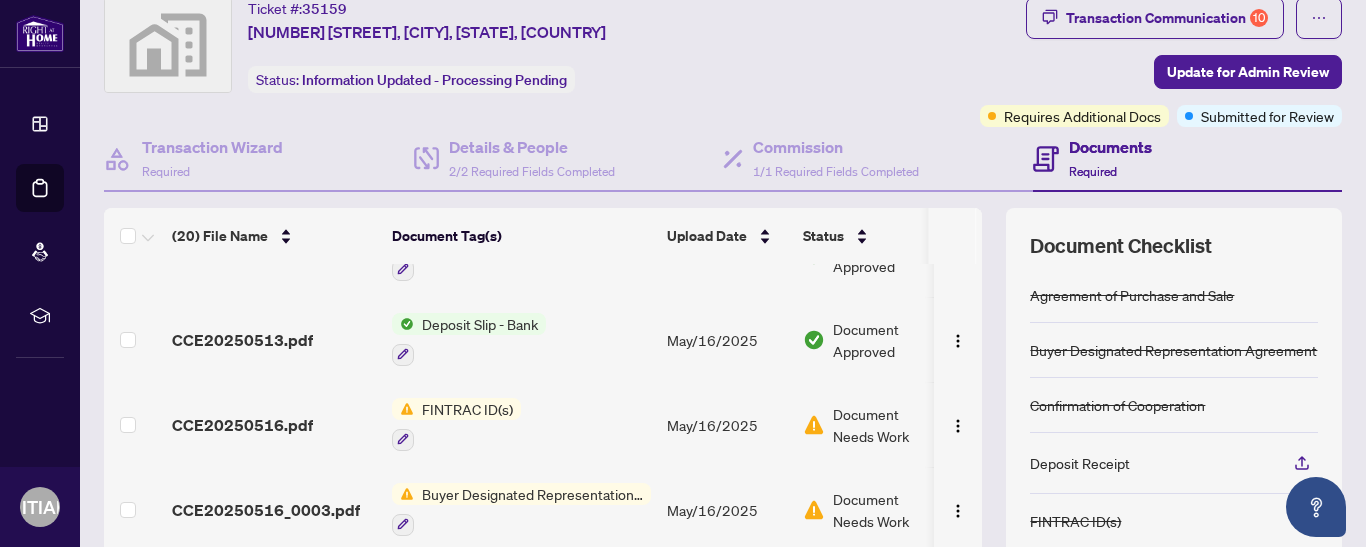 scroll, scrollTop: 0, scrollLeft: 0, axis: both 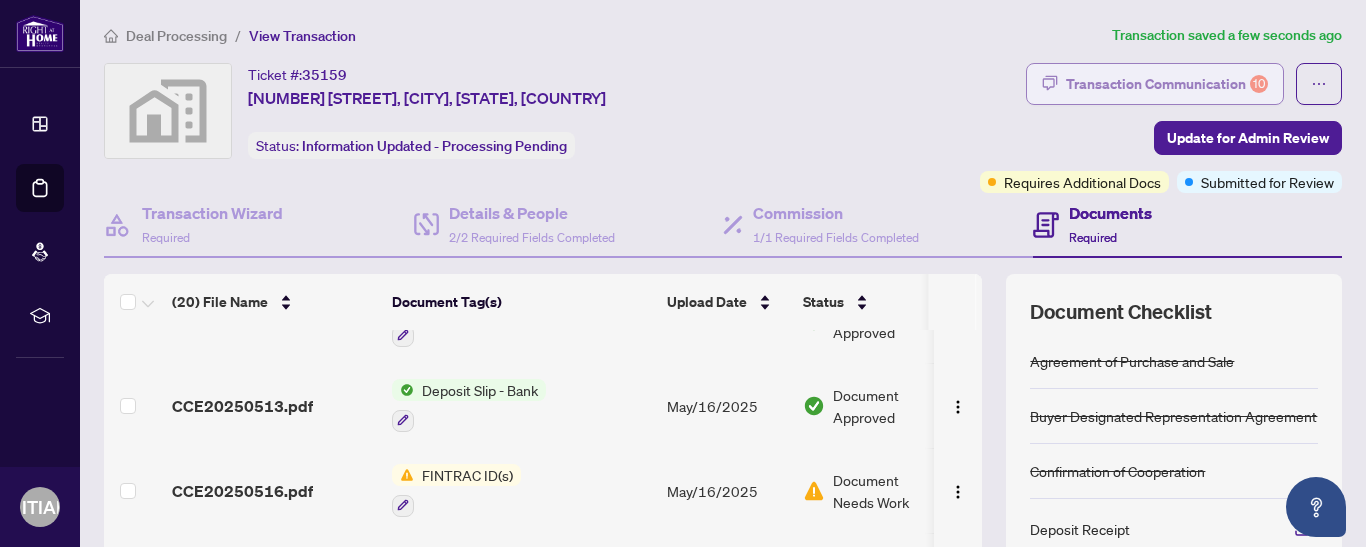 click on "Transaction Communication 10" at bounding box center [1167, 84] 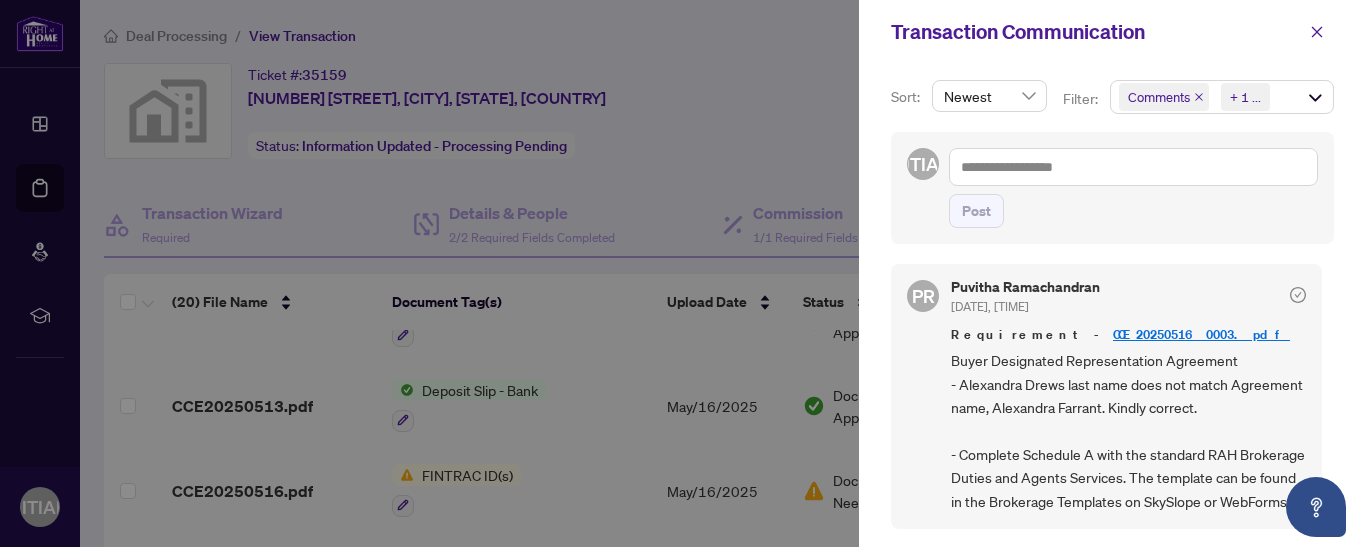 scroll, scrollTop: 977, scrollLeft: 0, axis: vertical 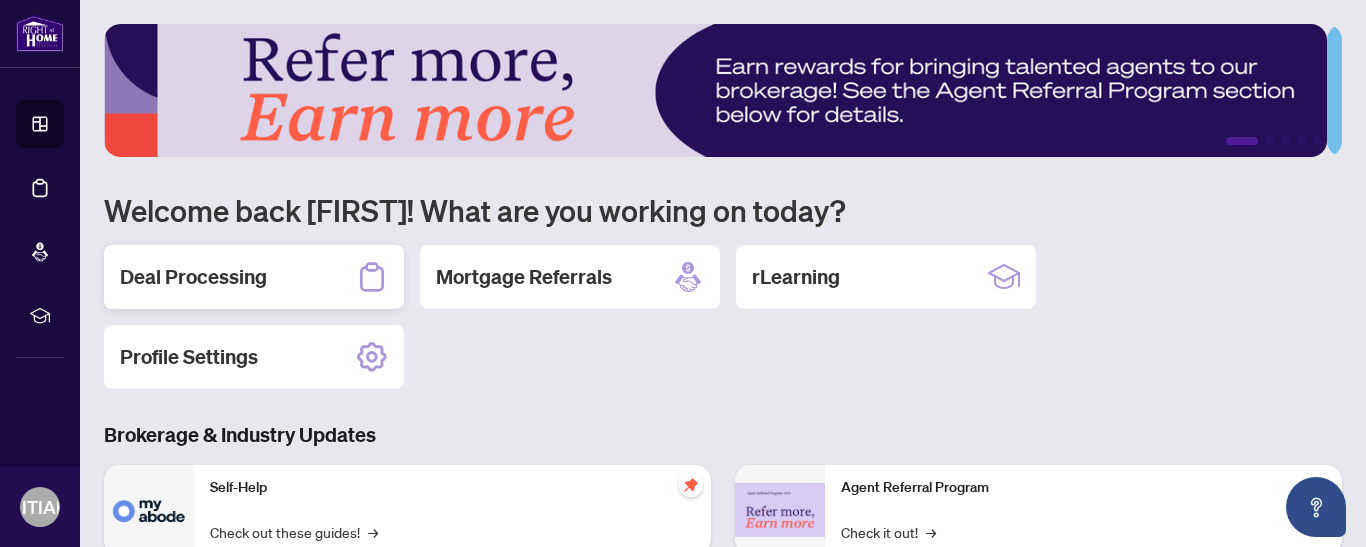 click on "Deal Processing" at bounding box center [193, 277] 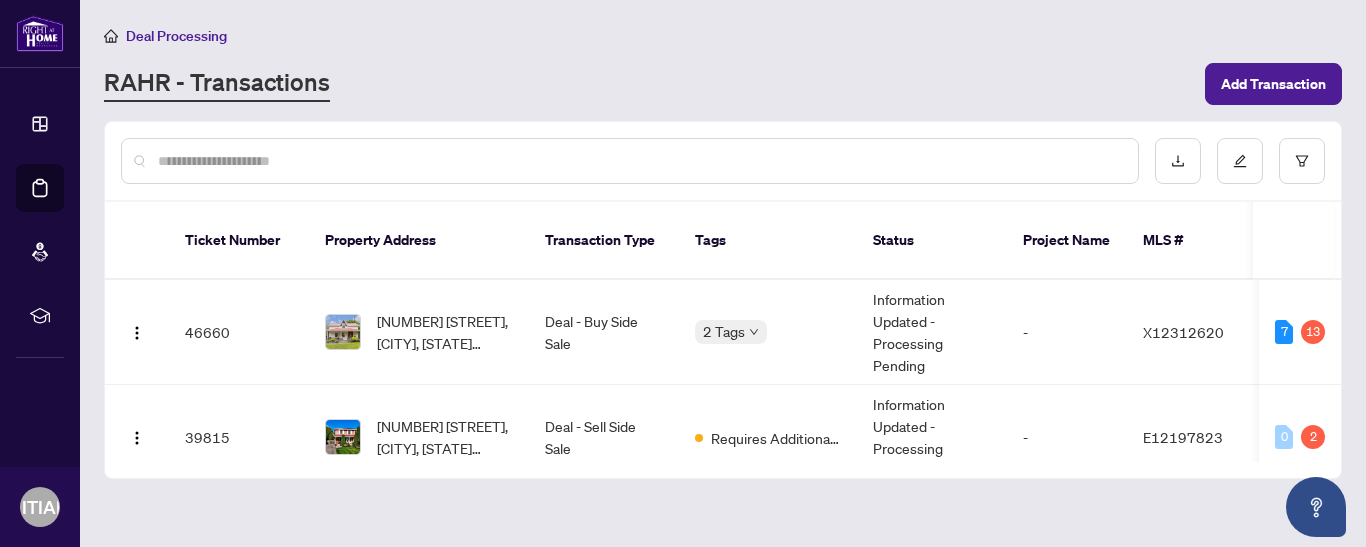 scroll, scrollTop: 154, scrollLeft: 0, axis: vertical 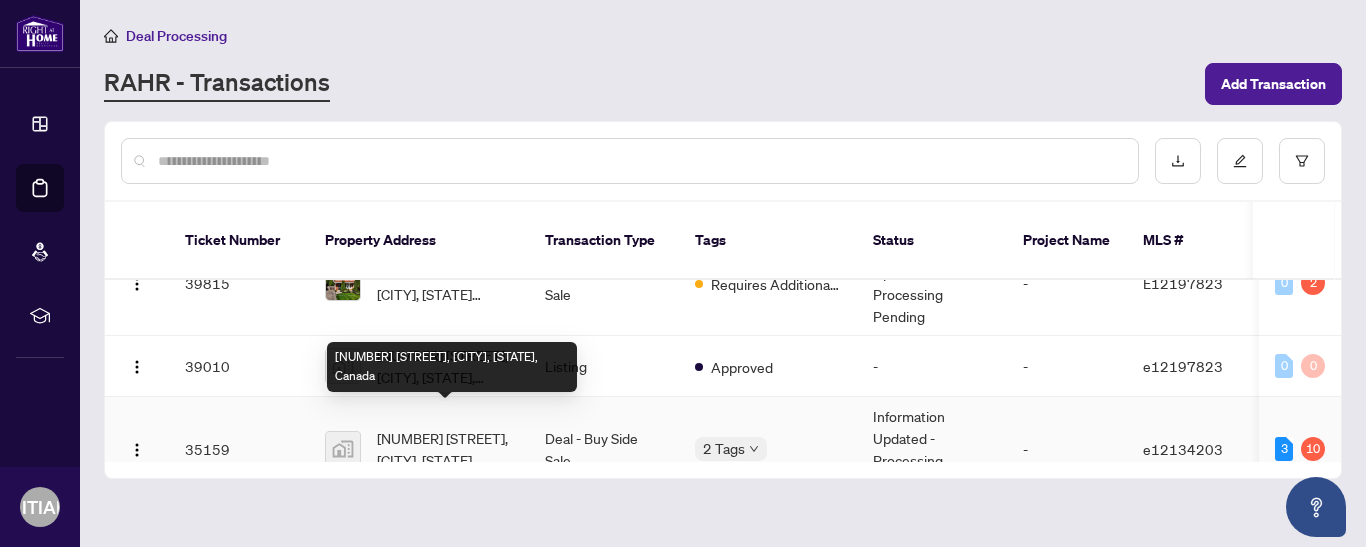 click on "[NUMBER] [STREET], [CITY], [STATE], Canada" at bounding box center (445, 449) 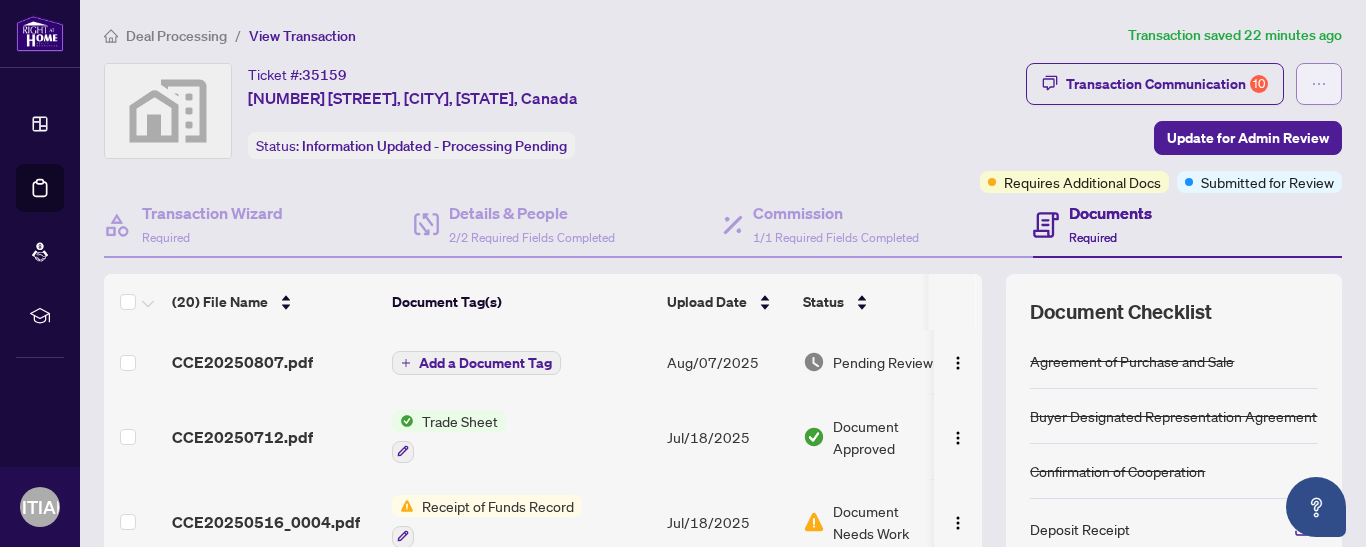 click at bounding box center [1319, 84] 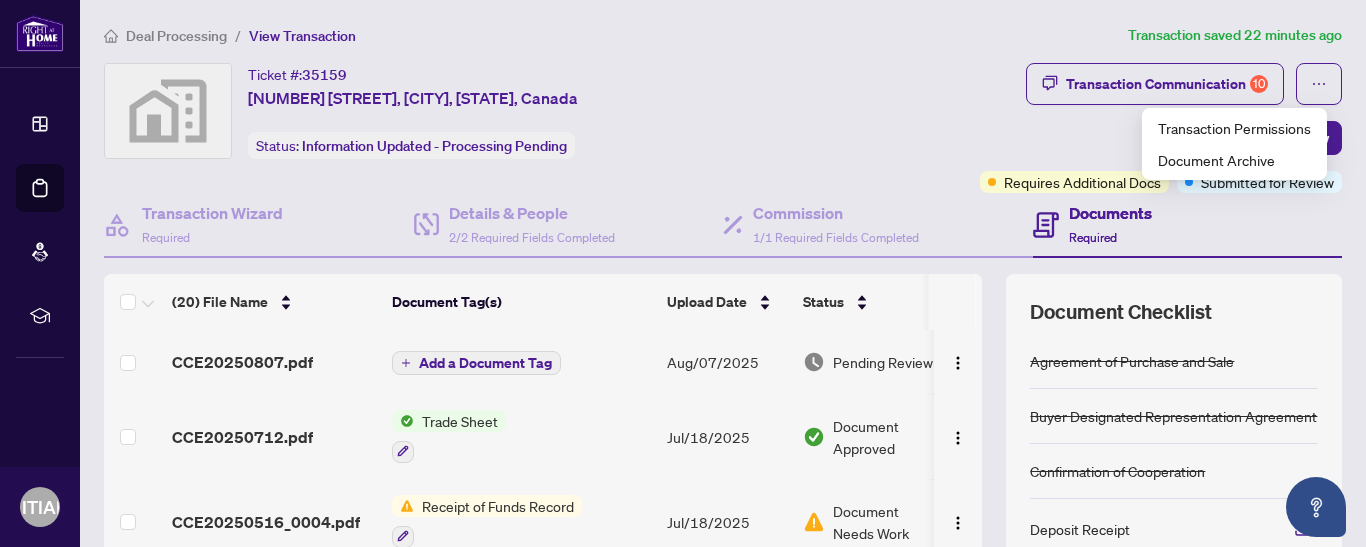 click on "Transaction Communication 10 Update for Admin Review Requires Additional Docs Submitted for Review" at bounding box center [1062, 128] 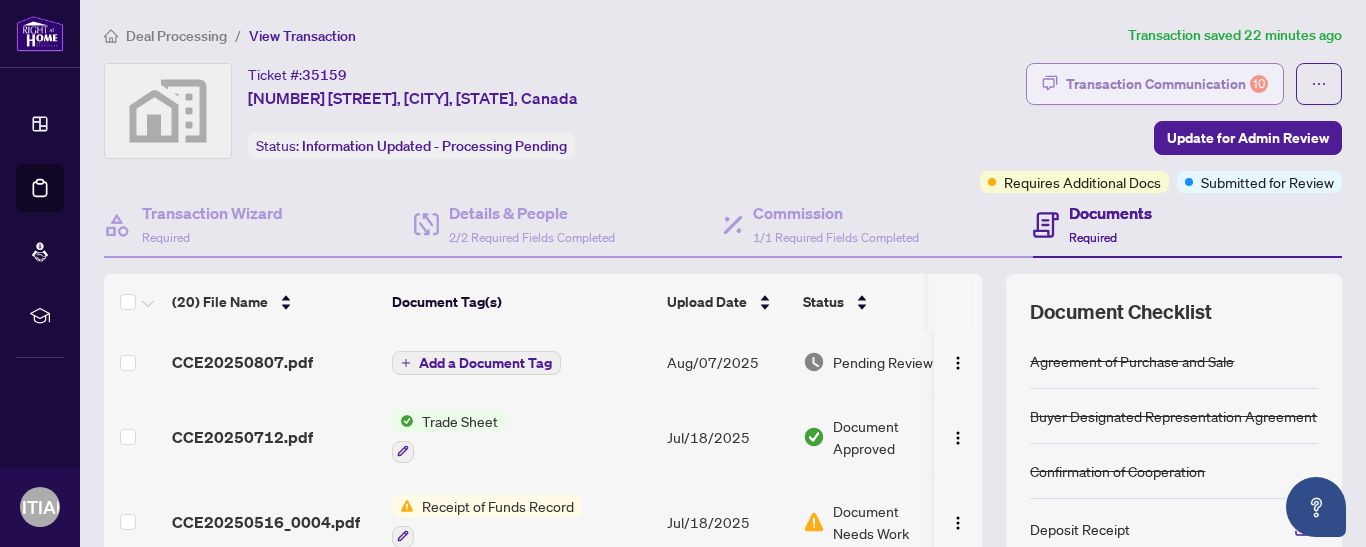 click on "Transaction Communication 10" at bounding box center [1167, 84] 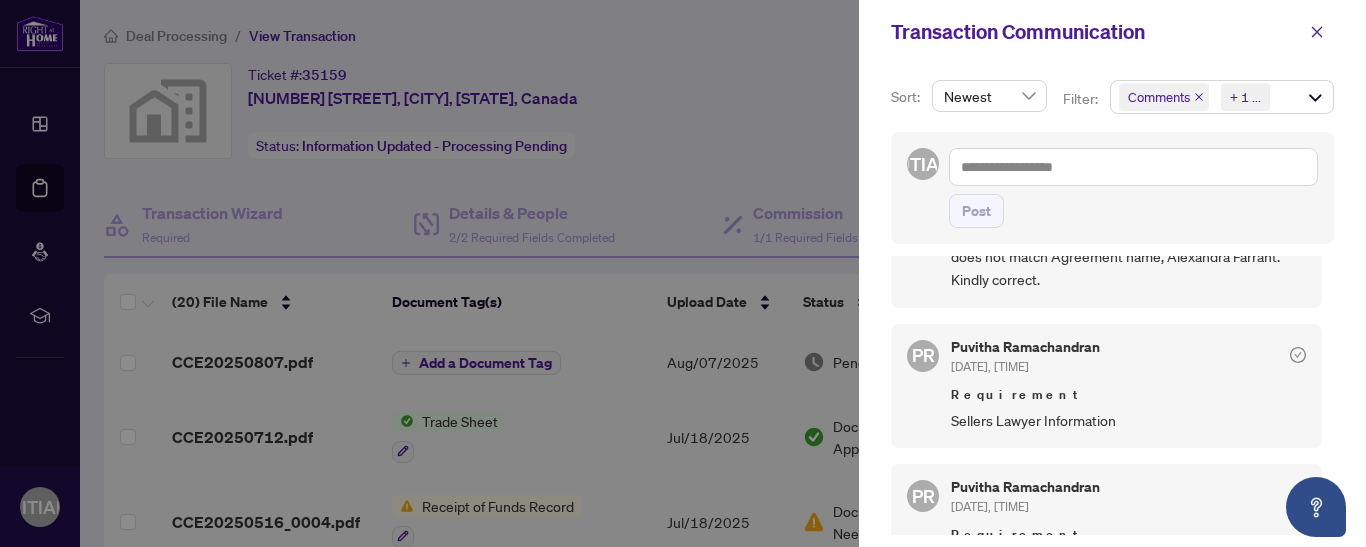 scroll, scrollTop: 1709, scrollLeft: 0, axis: vertical 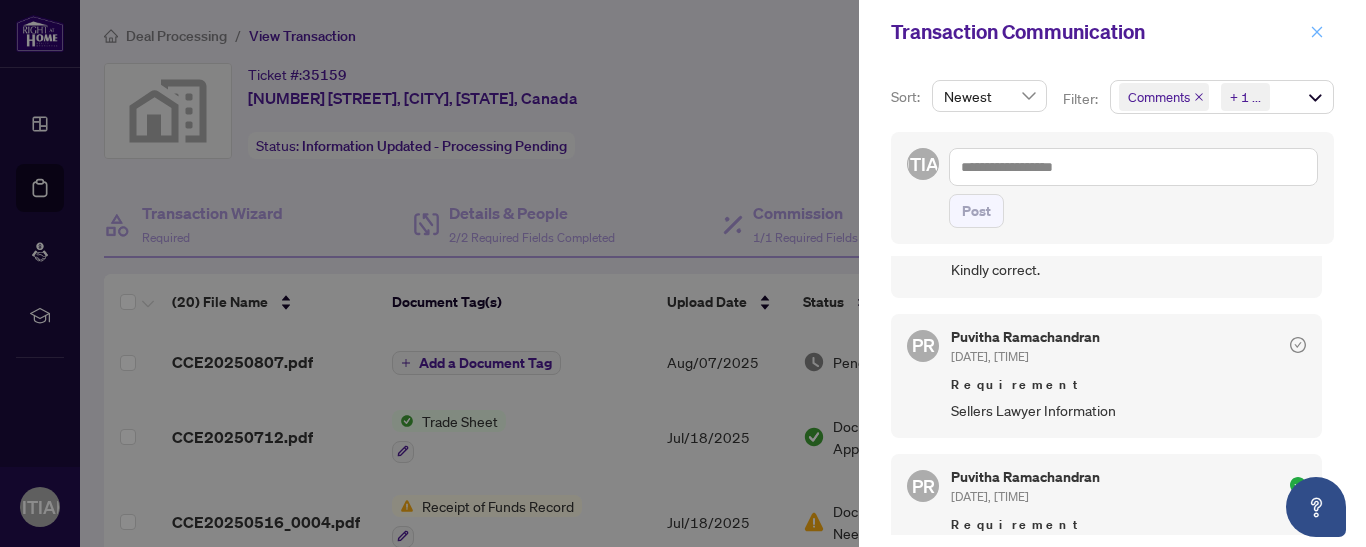 click 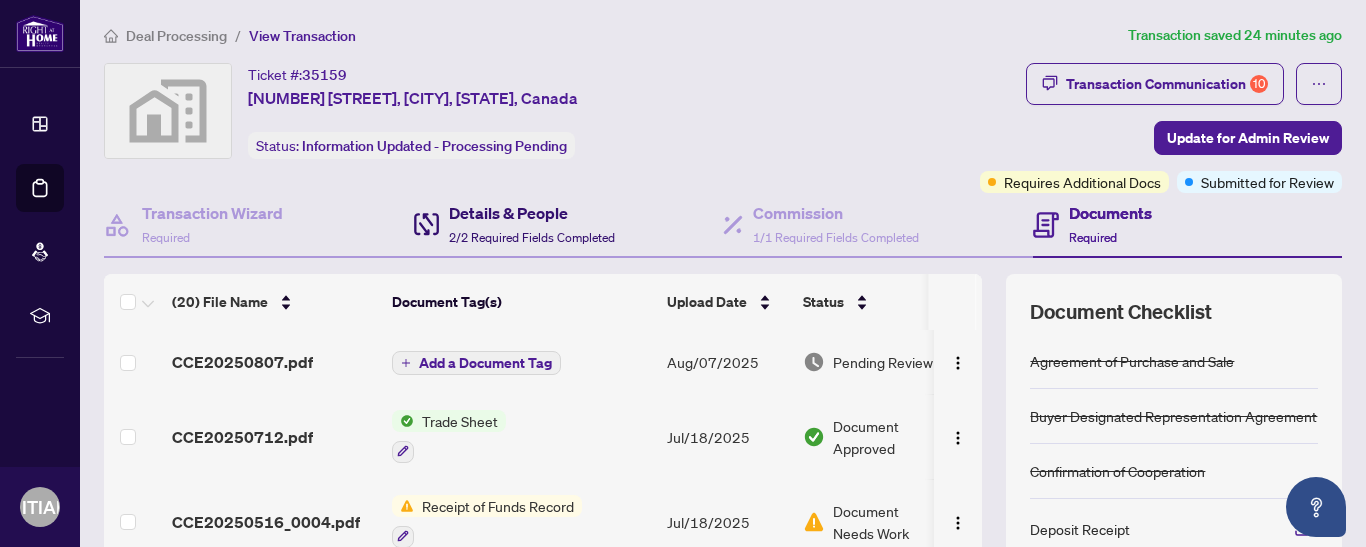 click on "Details & People" at bounding box center (532, 213) 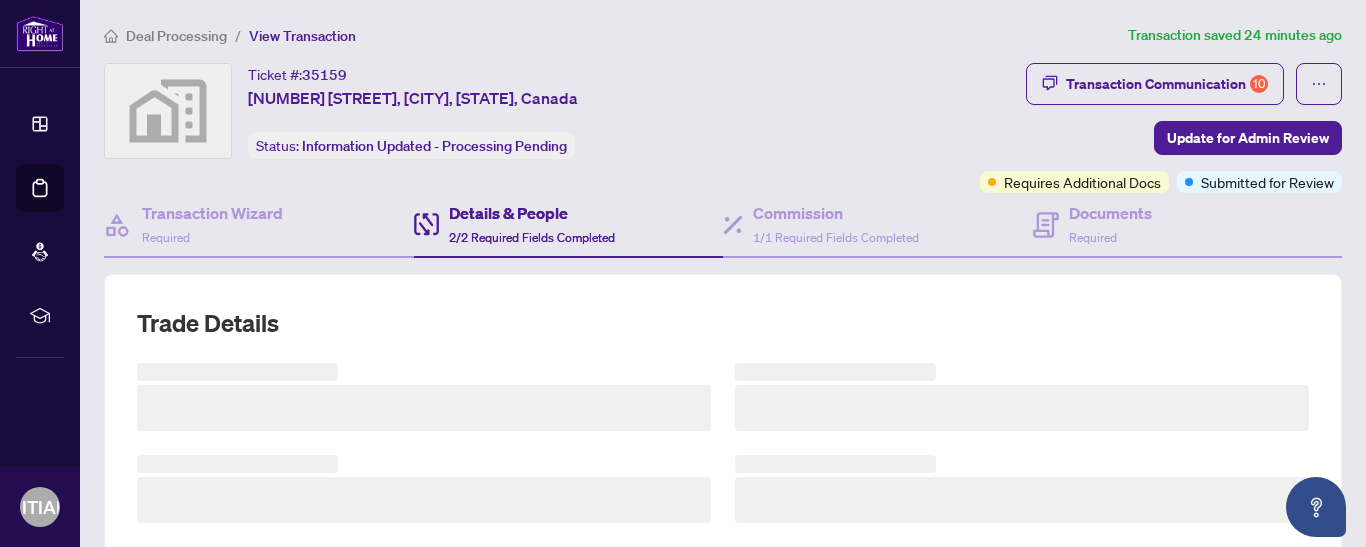 scroll, scrollTop: 479, scrollLeft: 0, axis: vertical 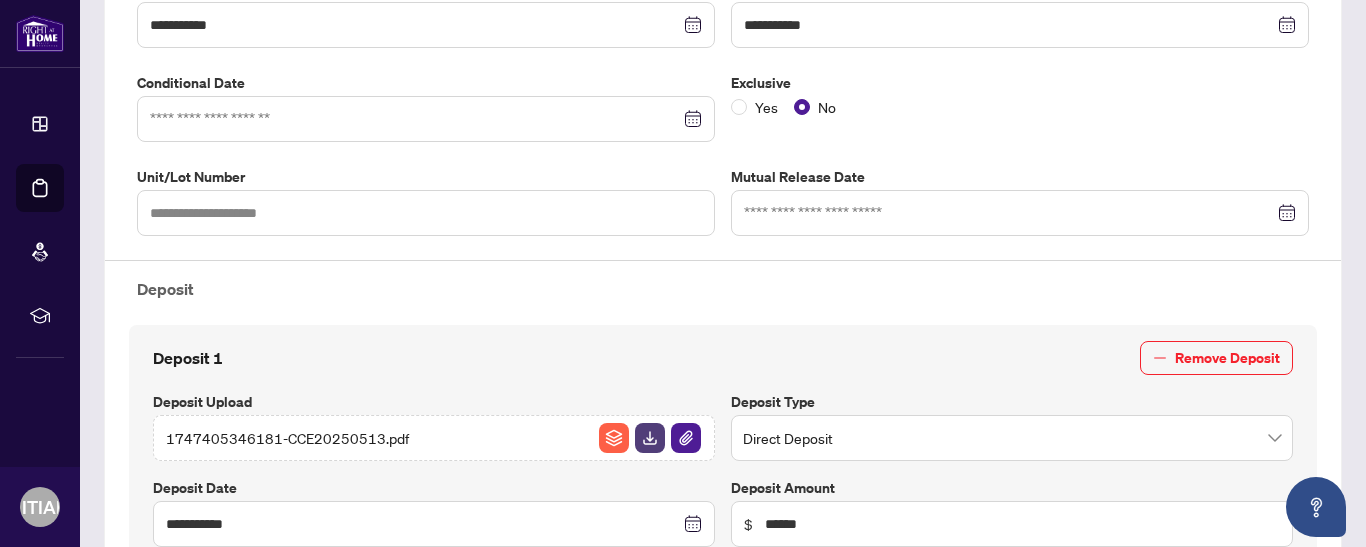 type on "**********" 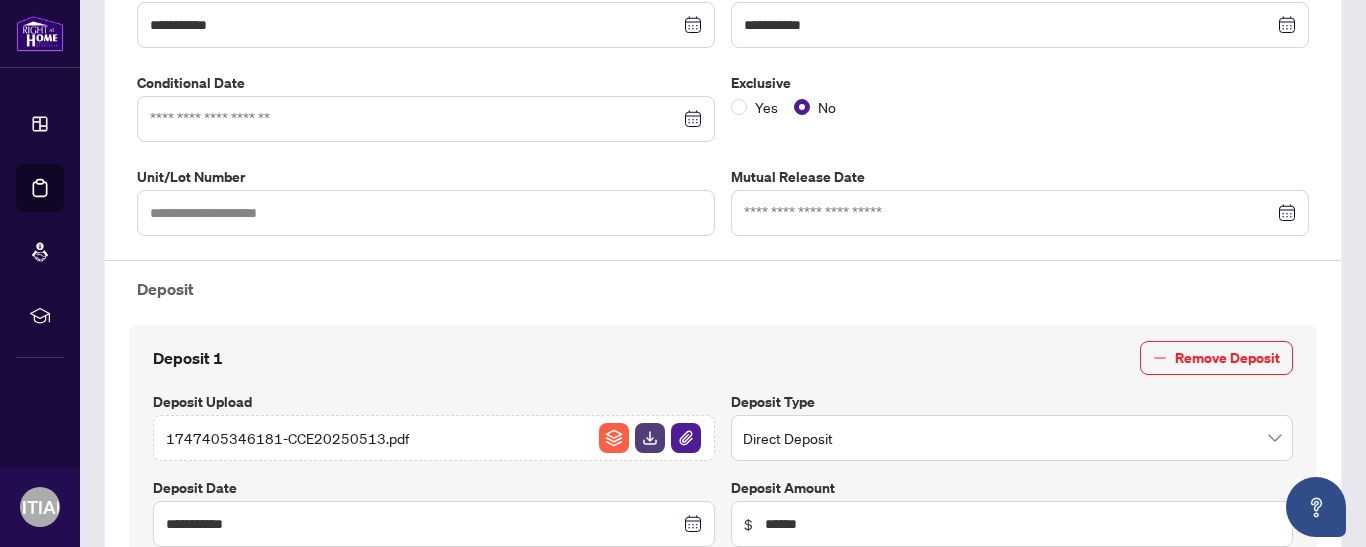 type on "**********" 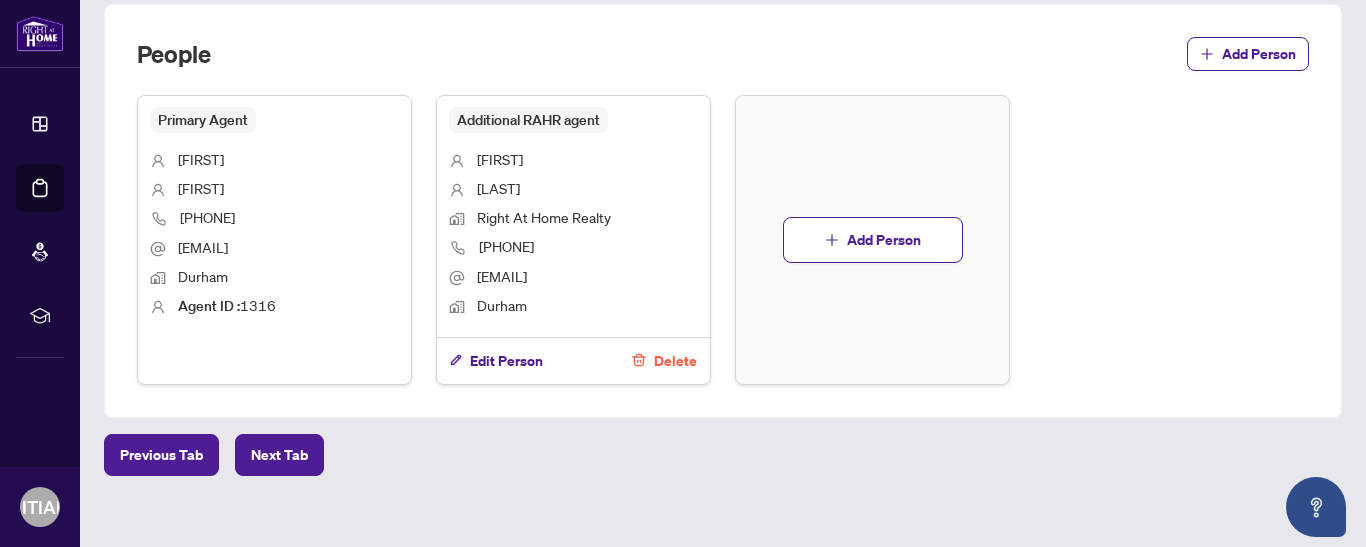 scroll, scrollTop: 1207, scrollLeft: 0, axis: vertical 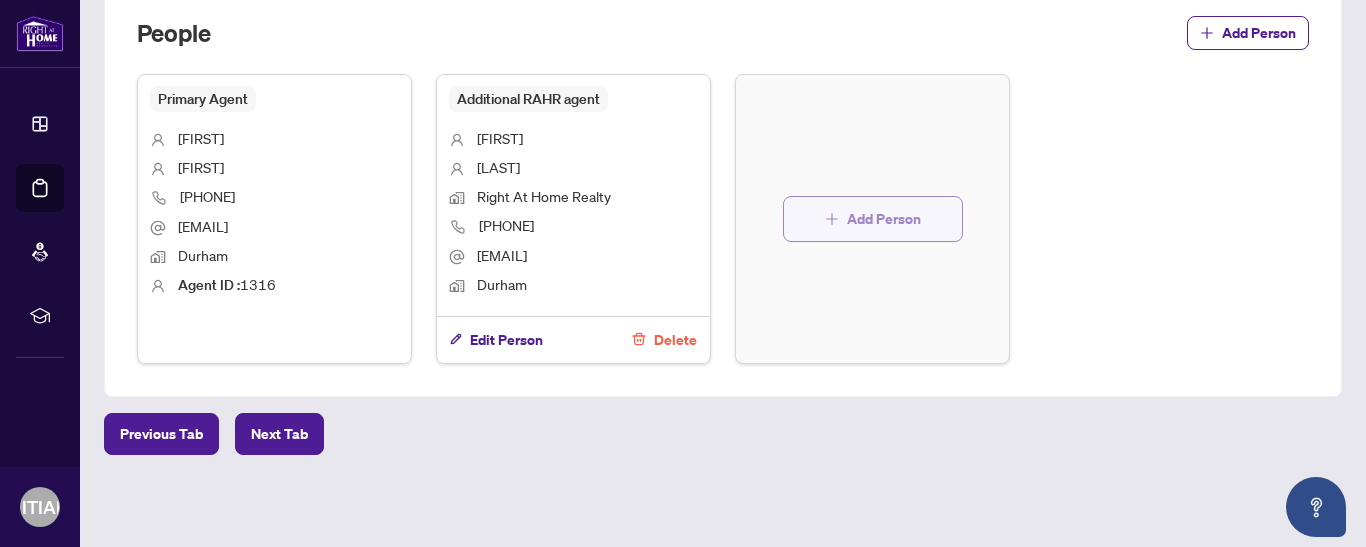 click on "Add Person" at bounding box center (884, 219) 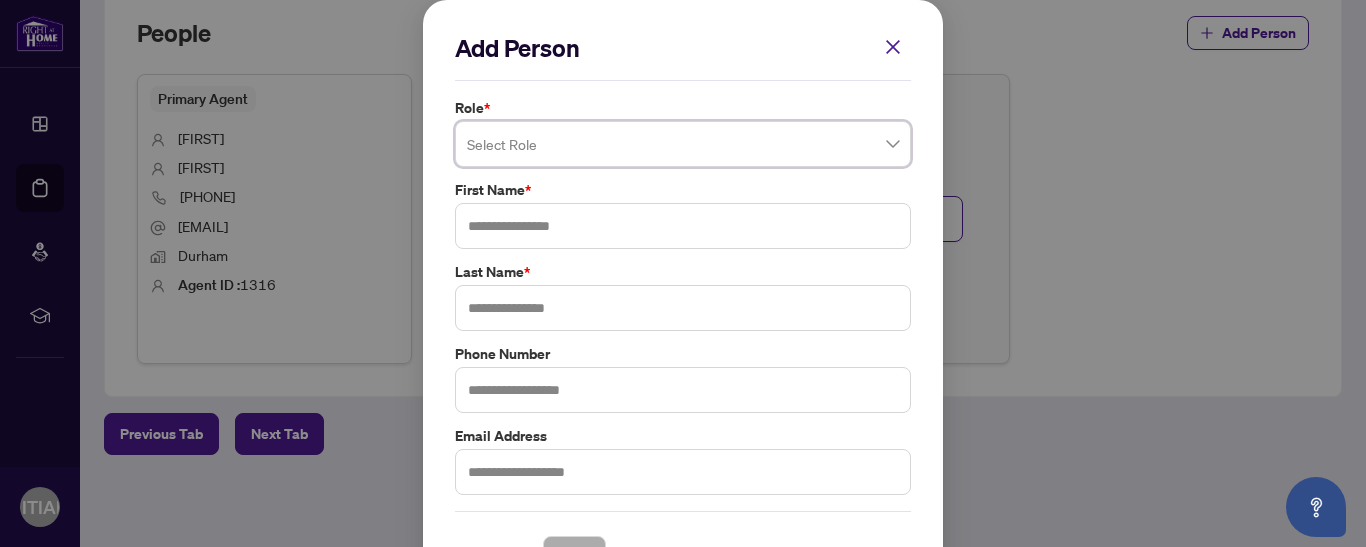 click at bounding box center [683, 144] 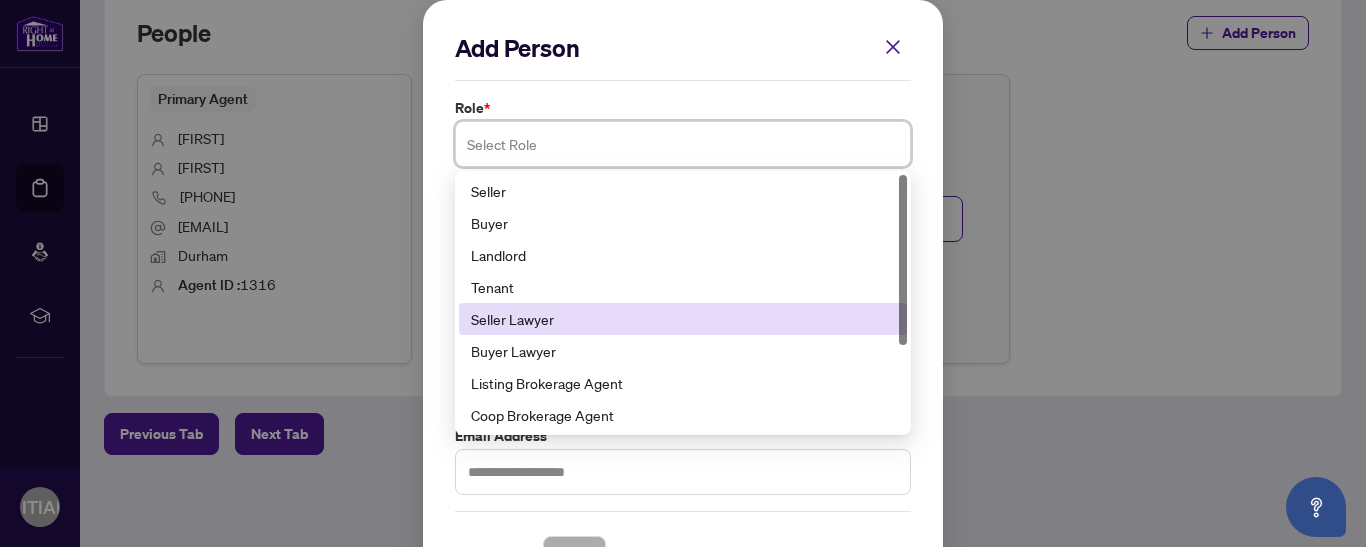 click on "Seller Lawyer" at bounding box center [683, 319] 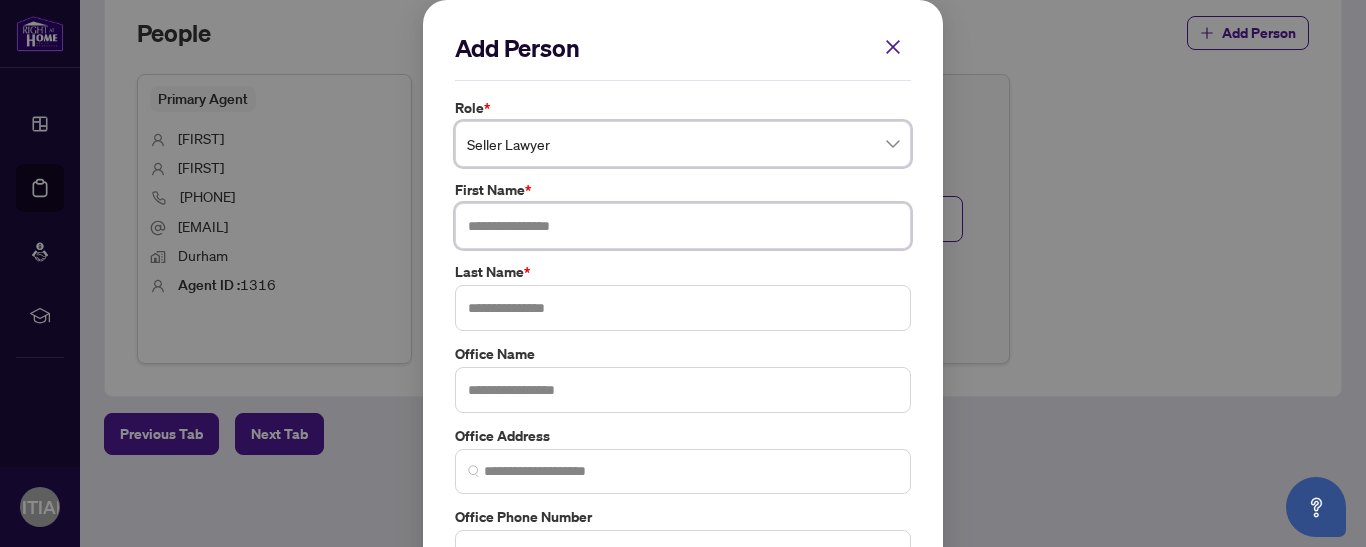click at bounding box center [683, 226] 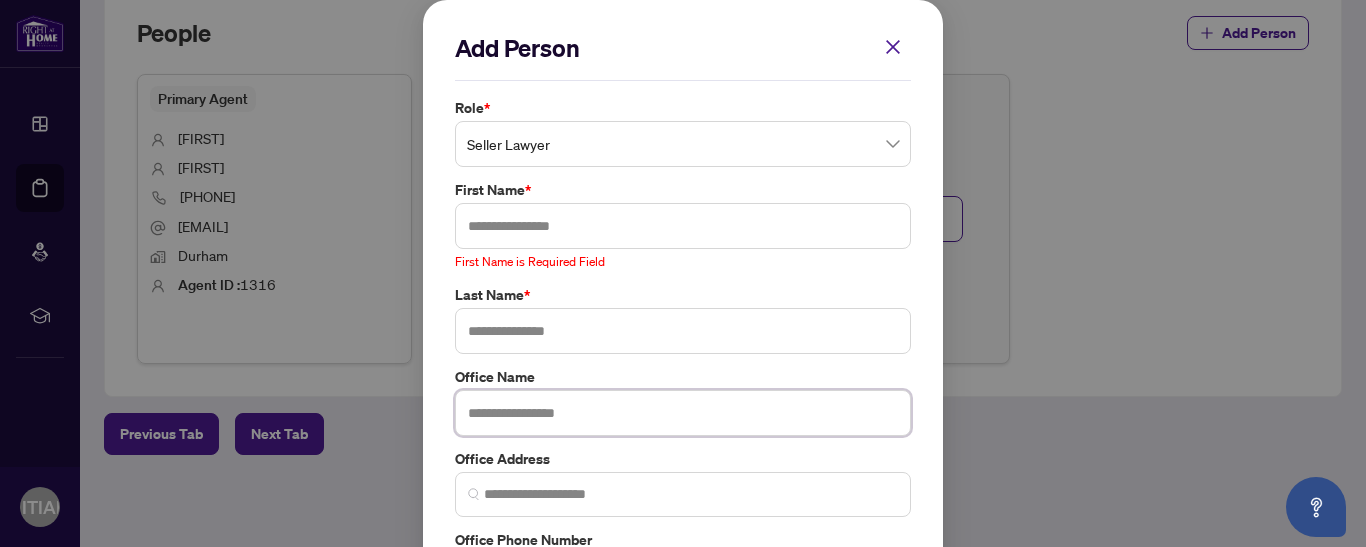 click on "Office Name" at bounding box center (683, 401) 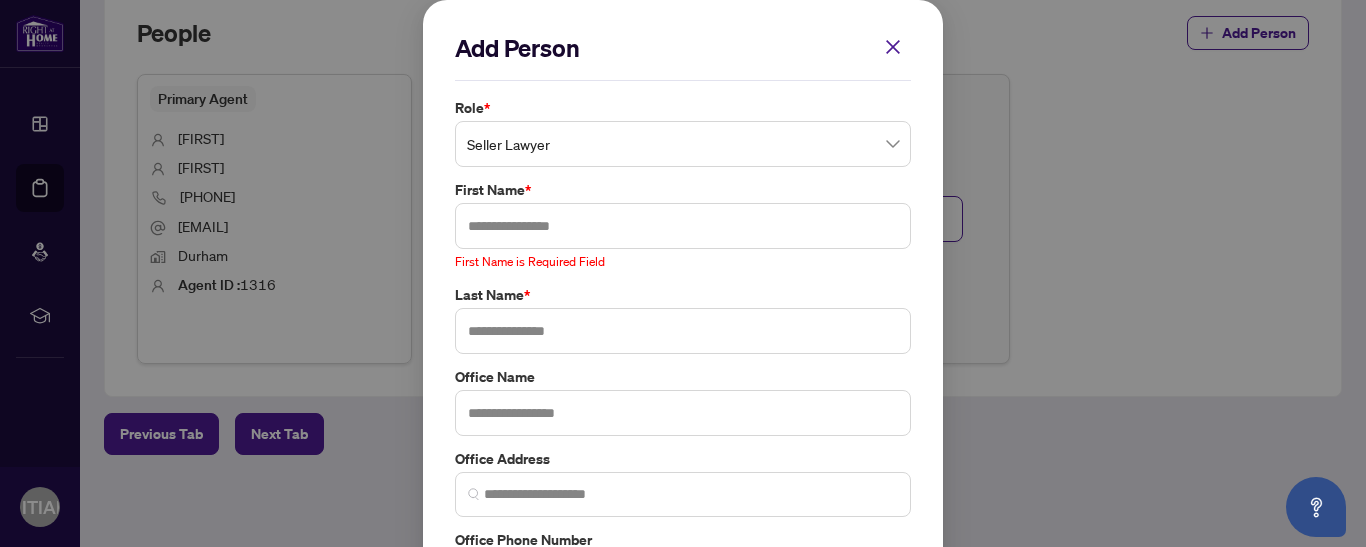 click on "Office Name" at bounding box center [683, 377] 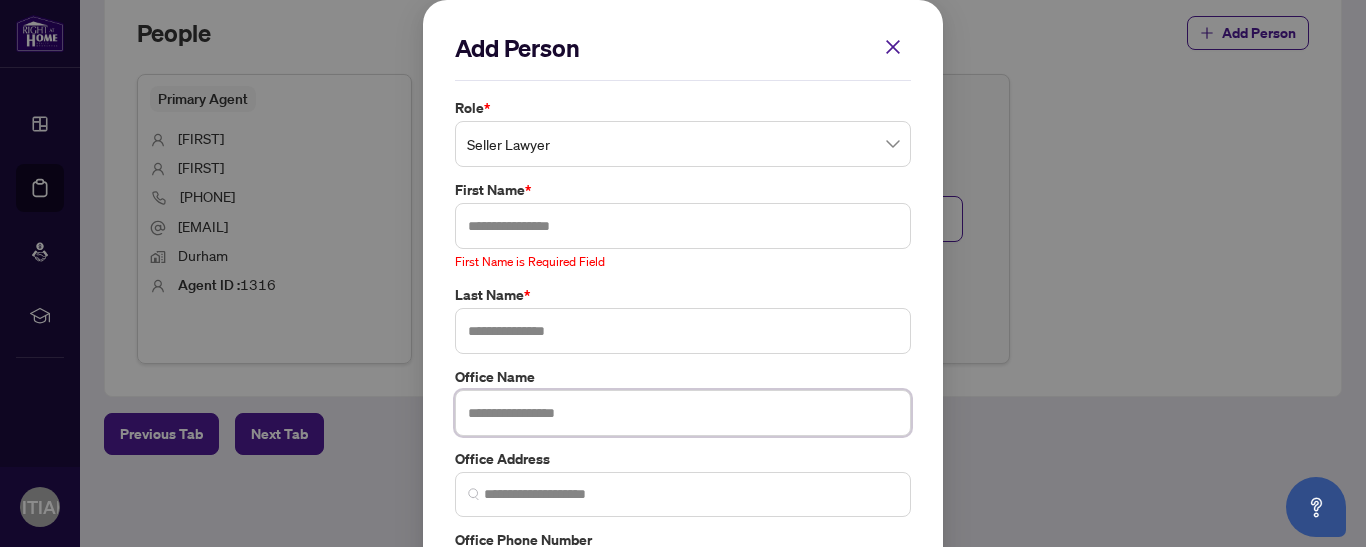 click at bounding box center [683, 413] 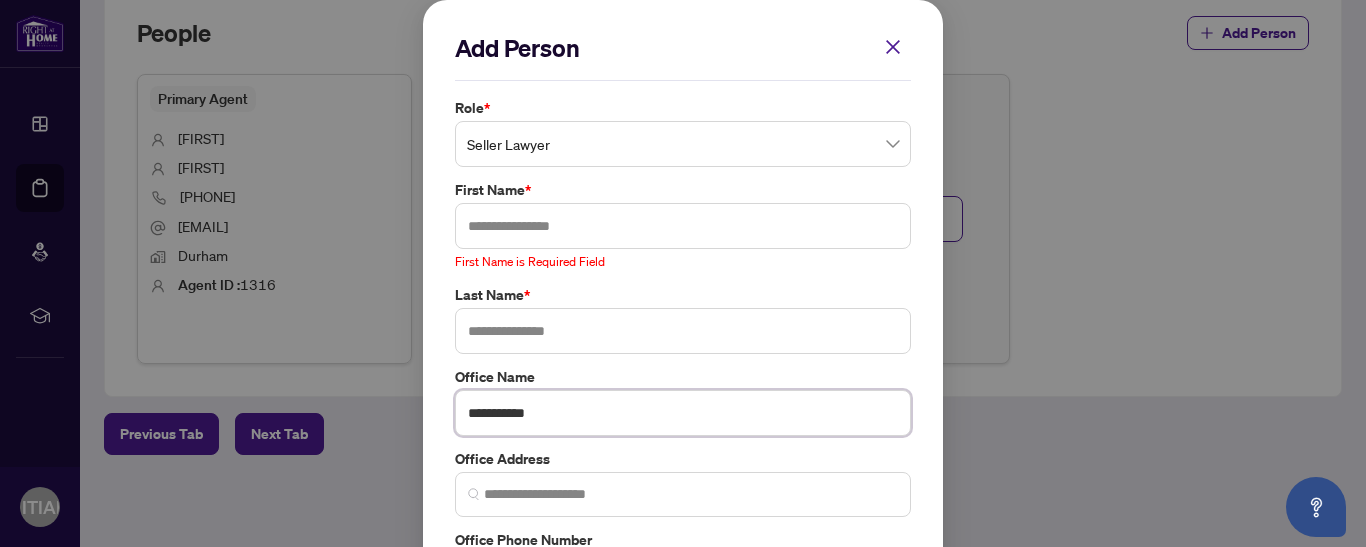type on "**********" 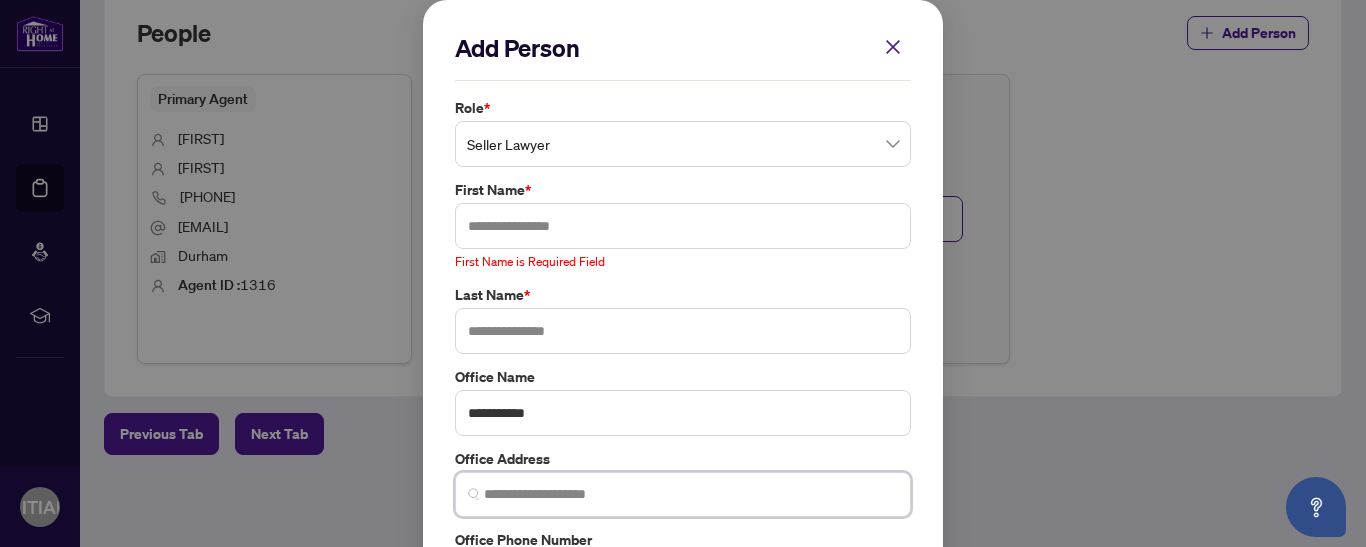 click at bounding box center (691, 494) 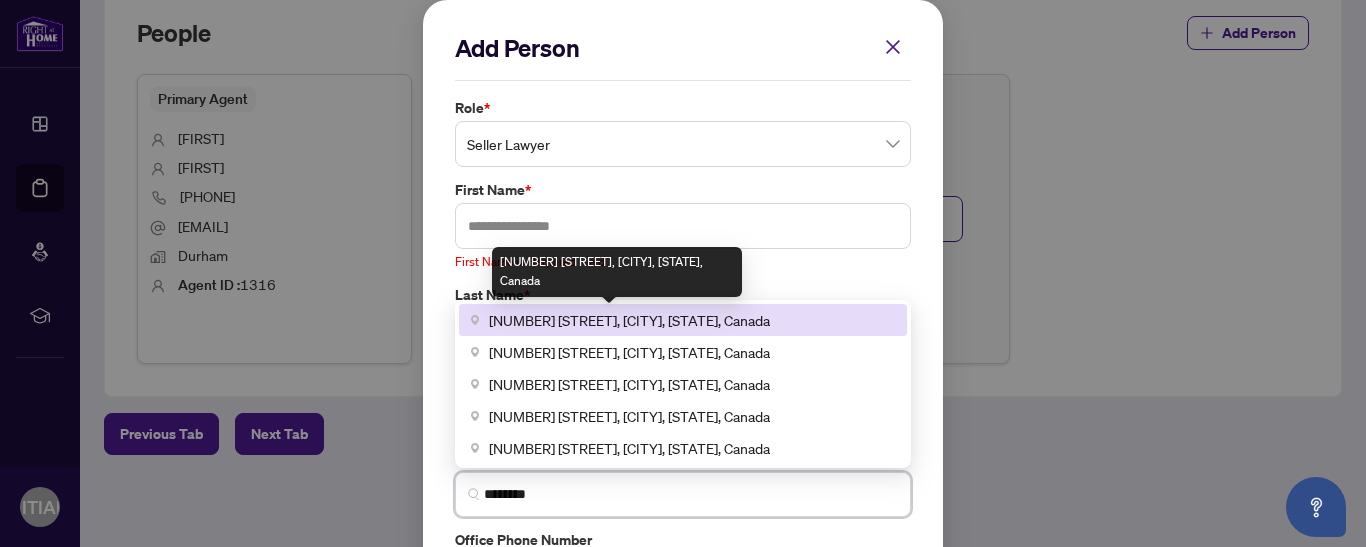 click on "[NUMBER] [STREET], [CITY], [STATE], Canada" at bounding box center (629, 320) 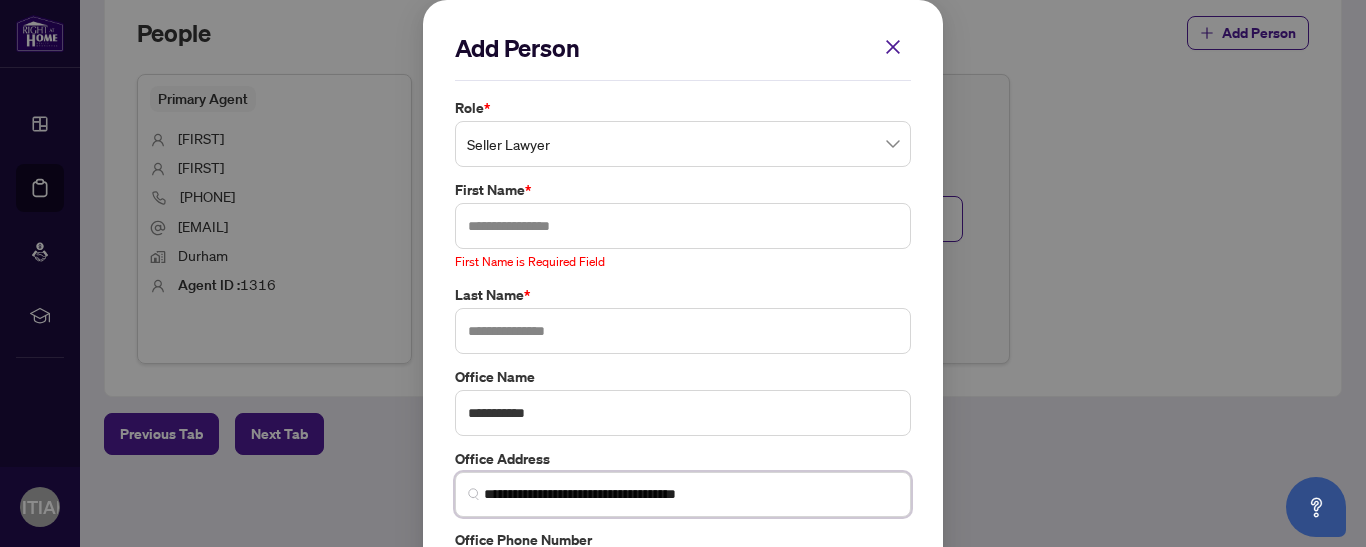 type on "**********" 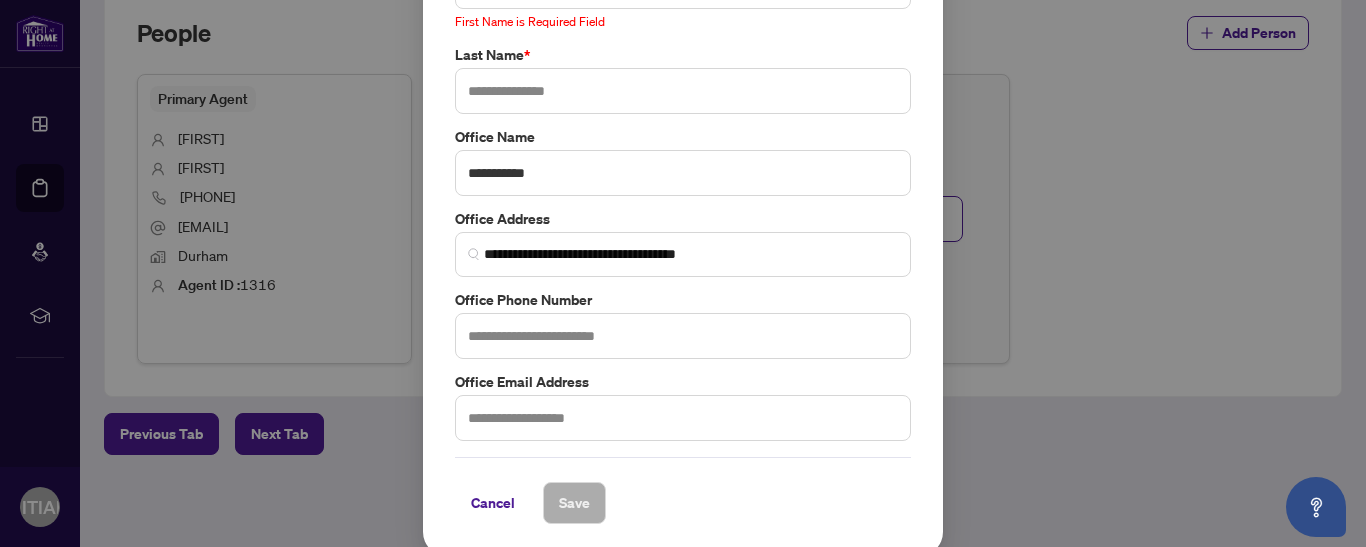 scroll, scrollTop: 249, scrollLeft: 0, axis: vertical 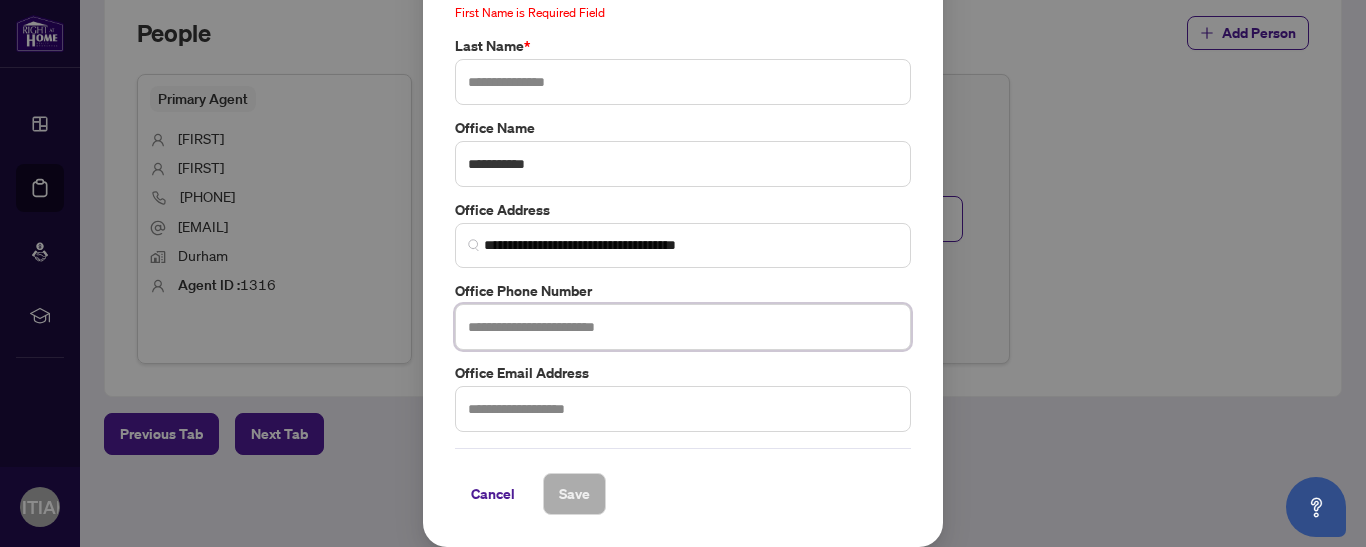 click at bounding box center [683, 327] 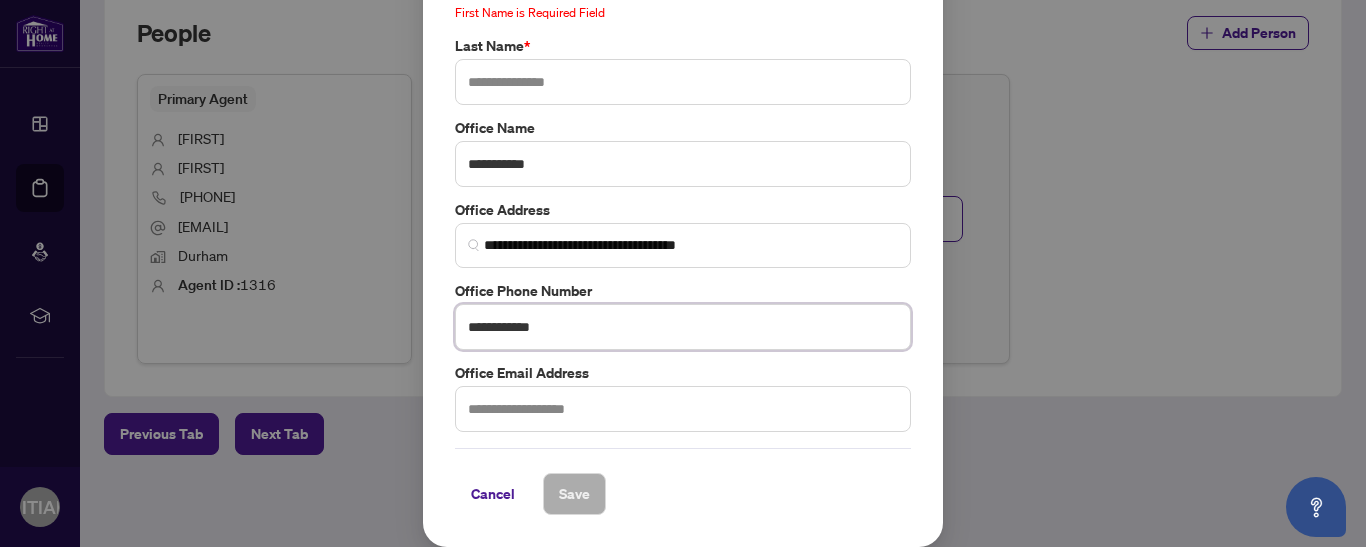 type on "**********" 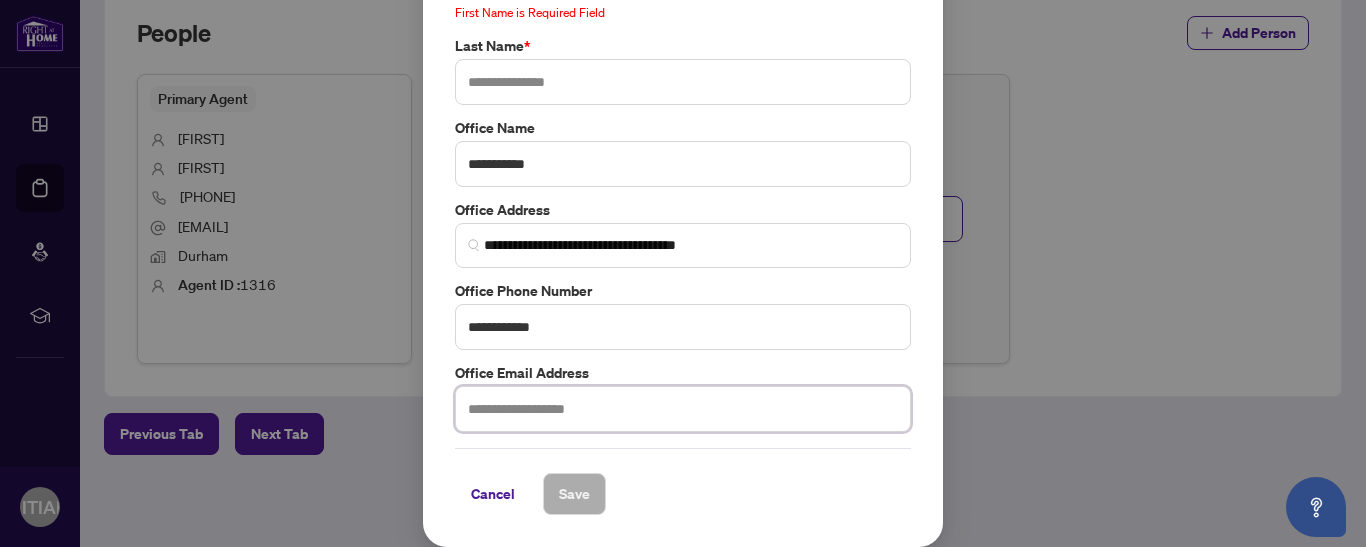 click at bounding box center [683, 409] 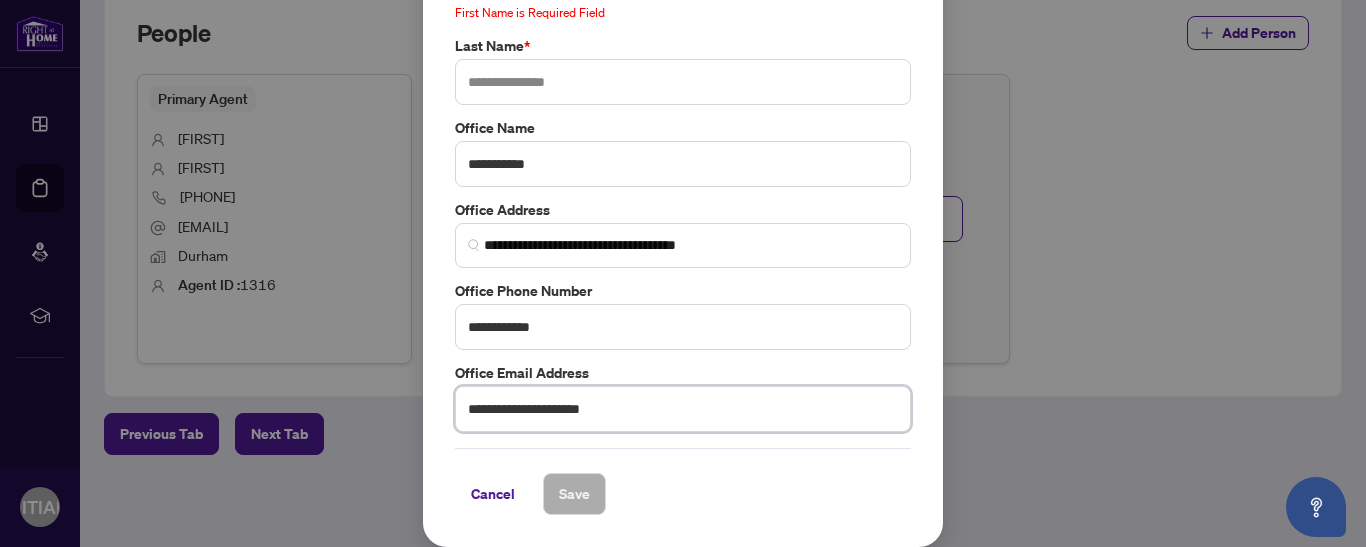 type on "**********" 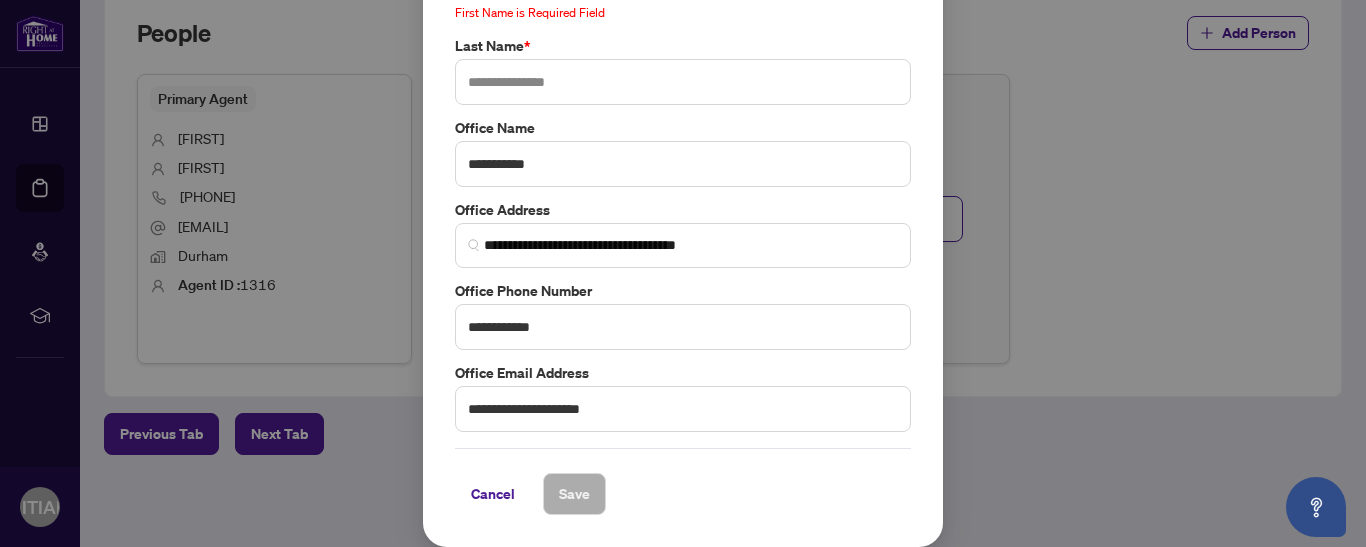 click on "**********" at bounding box center (683, 149) 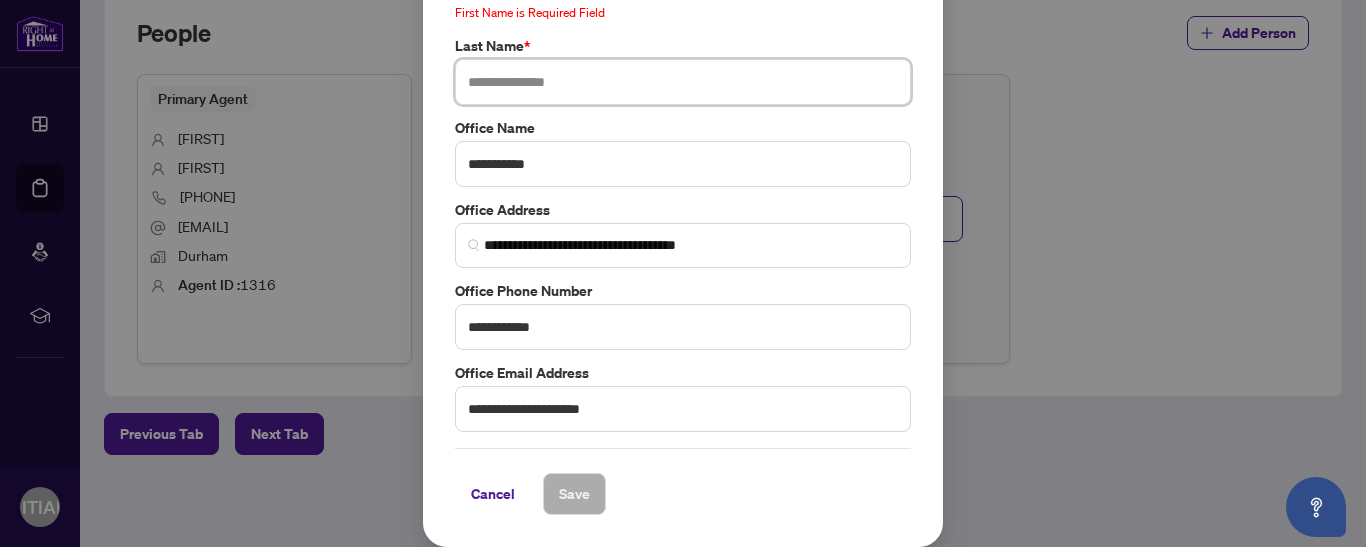 click at bounding box center [683, 82] 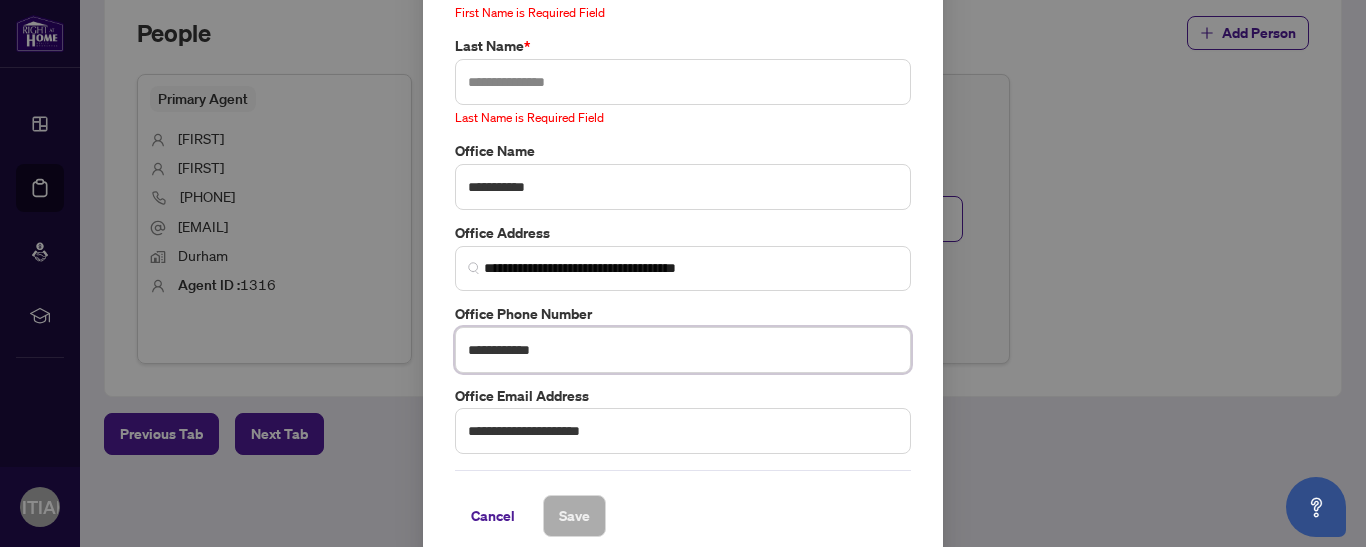 drag, startPoint x: 562, startPoint y: 330, endPoint x: 138, endPoint y: 269, distance: 428.3655 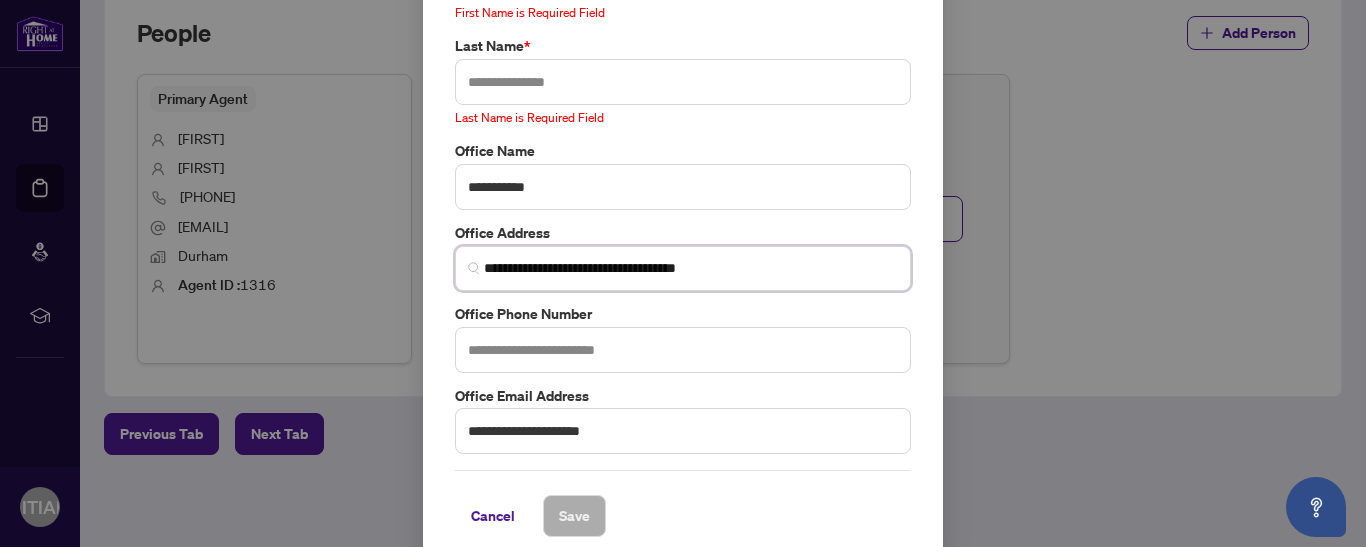 click on "**********" at bounding box center (691, 268) 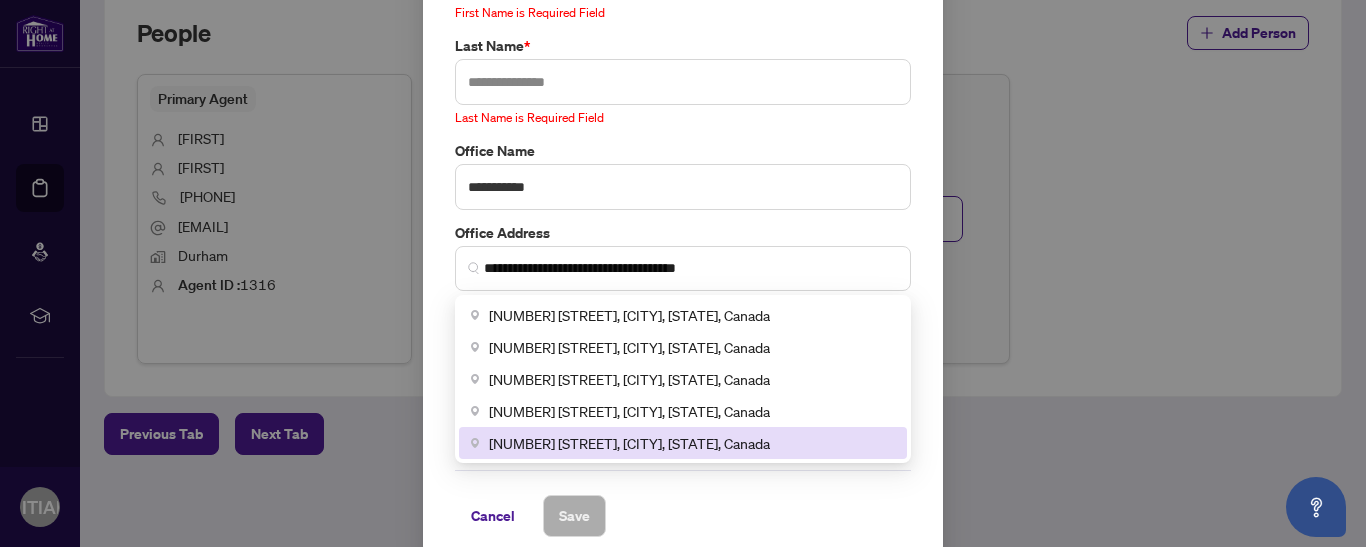 click on "Cancel Save" at bounding box center [683, 516] 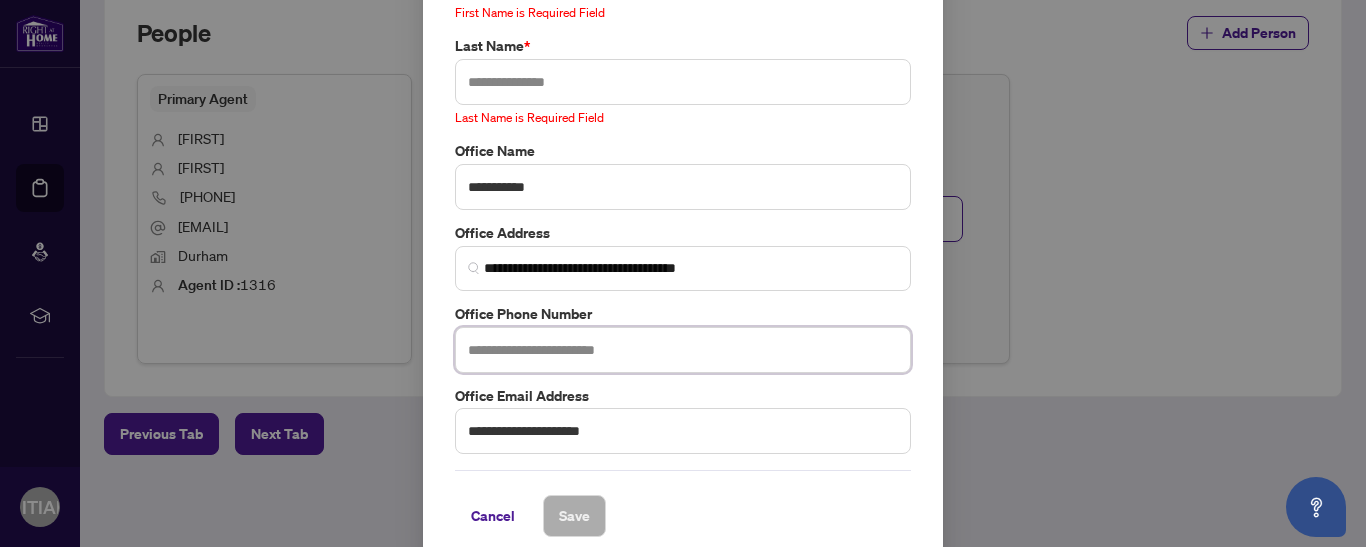 click at bounding box center [683, 350] 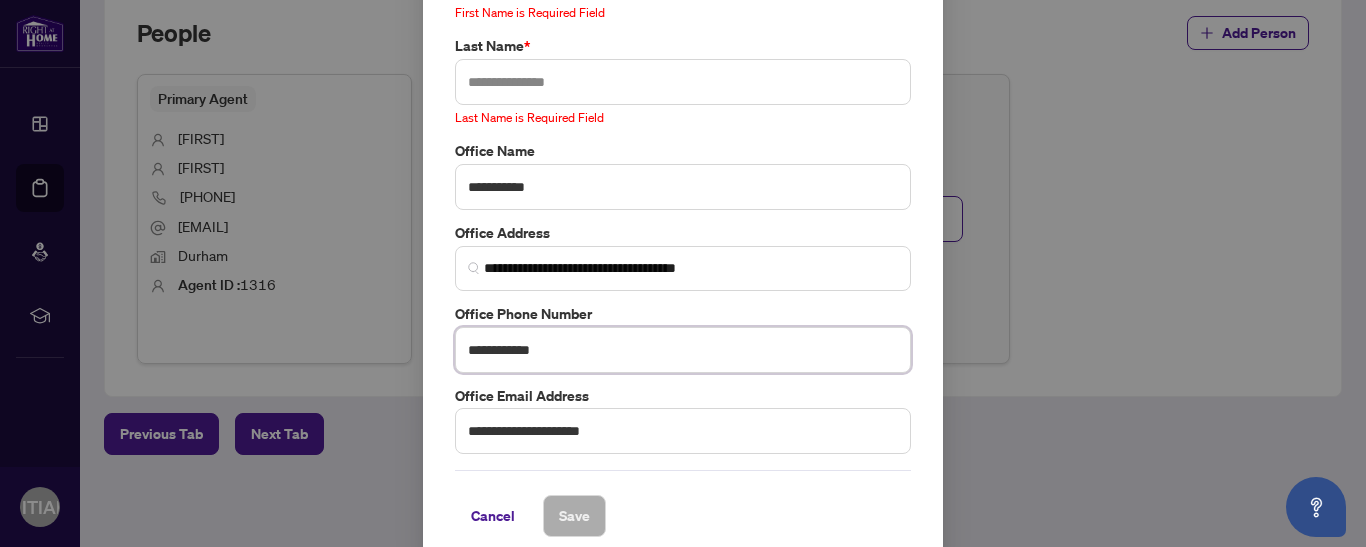 drag, startPoint x: 565, startPoint y: 349, endPoint x: 97, endPoint y: 359, distance: 468.1068 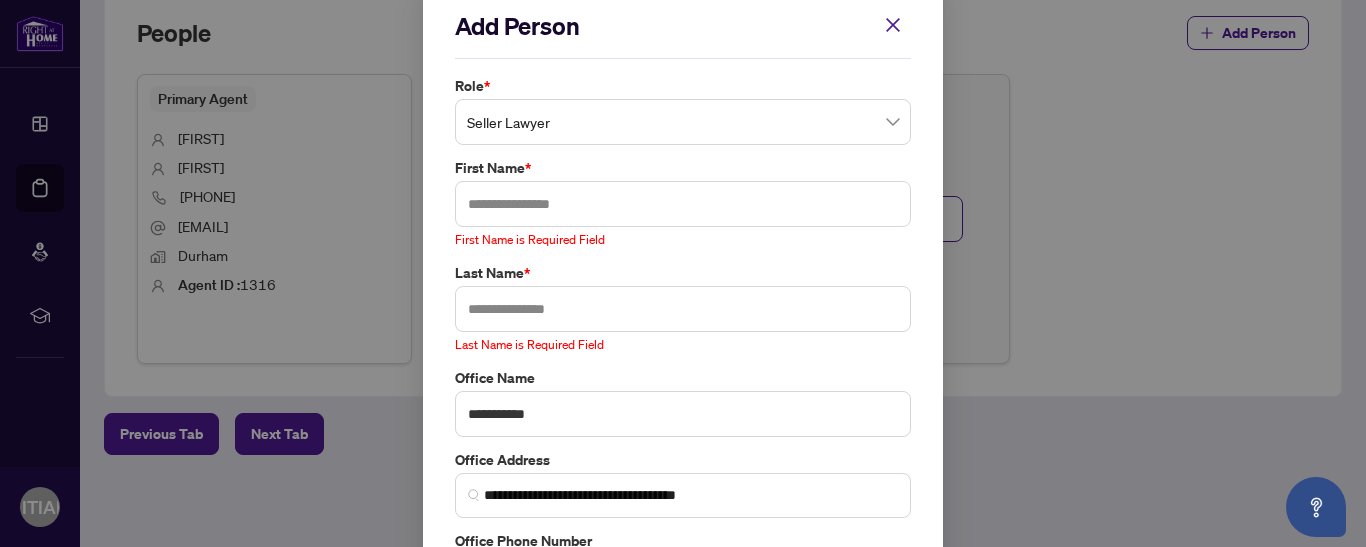 scroll, scrollTop: 9, scrollLeft: 0, axis: vertical 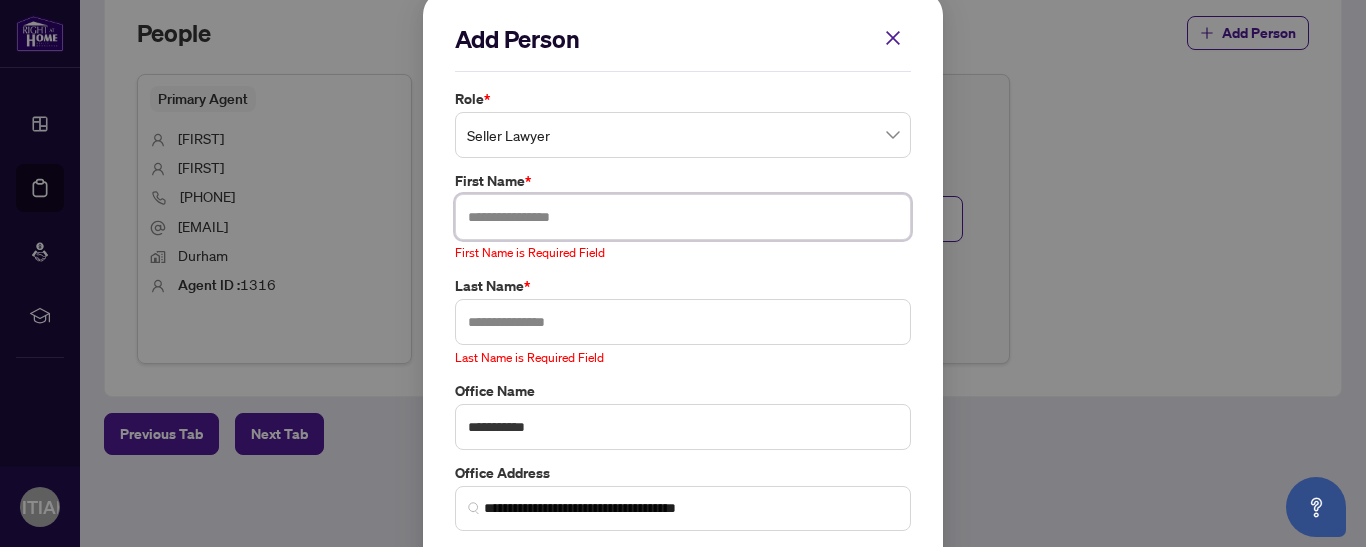 click at bounding box center (683, 217) 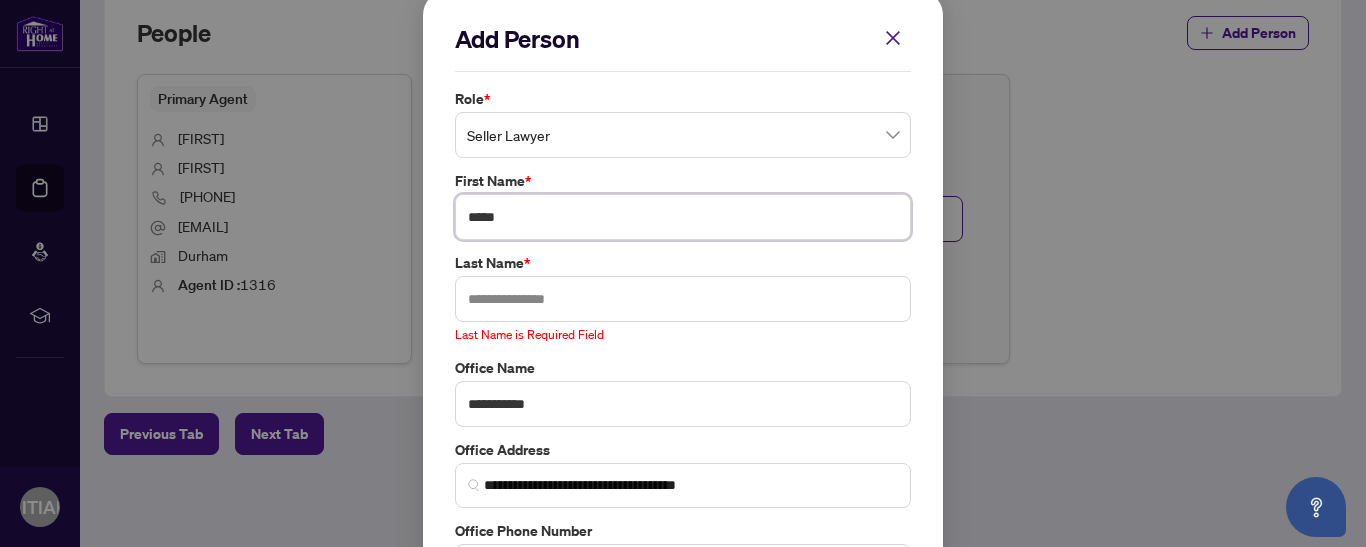type on "*****" 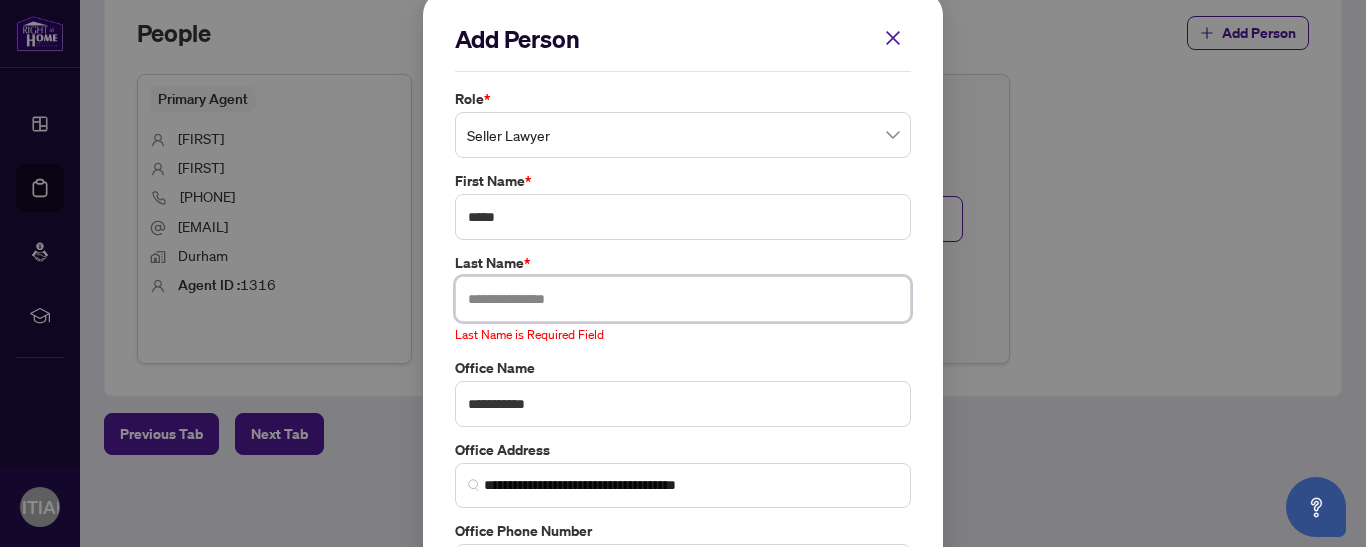 click at bounding box center (683, 299) 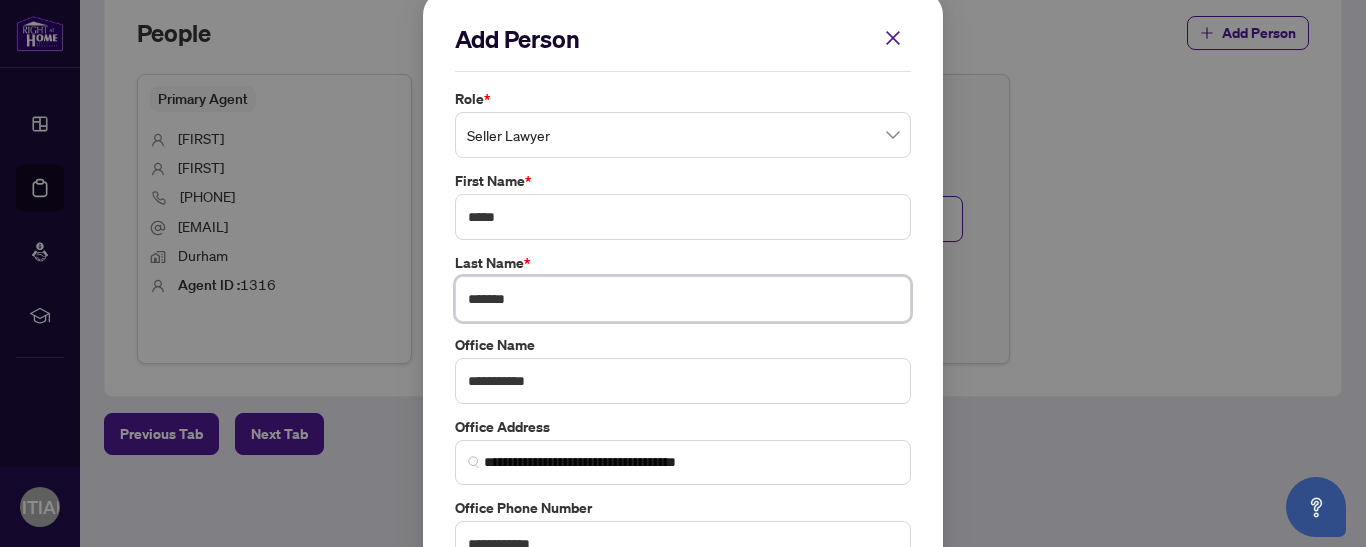 type on "*******" 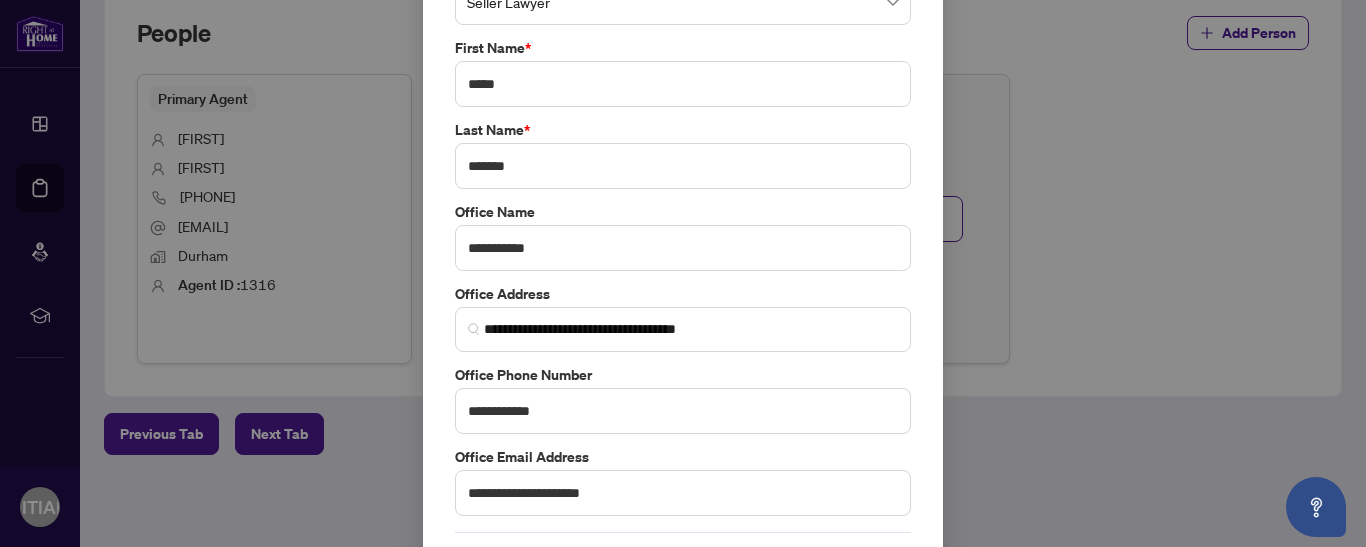 scroll, scrollTop: 226, scrollLeft: 0, axis: vertical 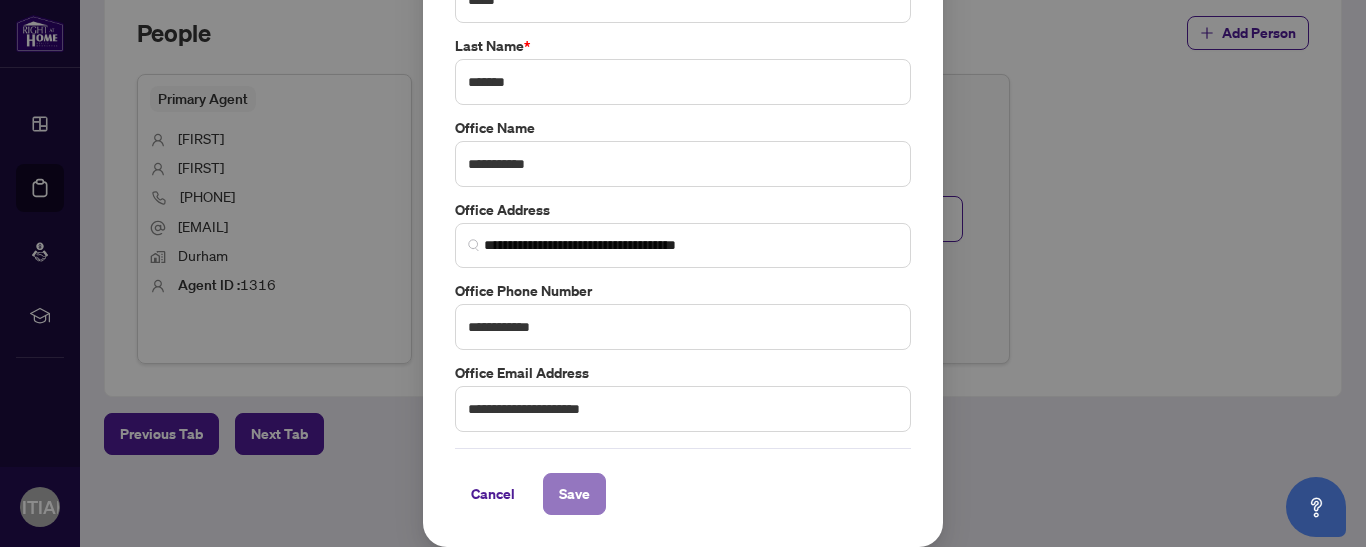 click on "Save" at bounding box center [574, 494] 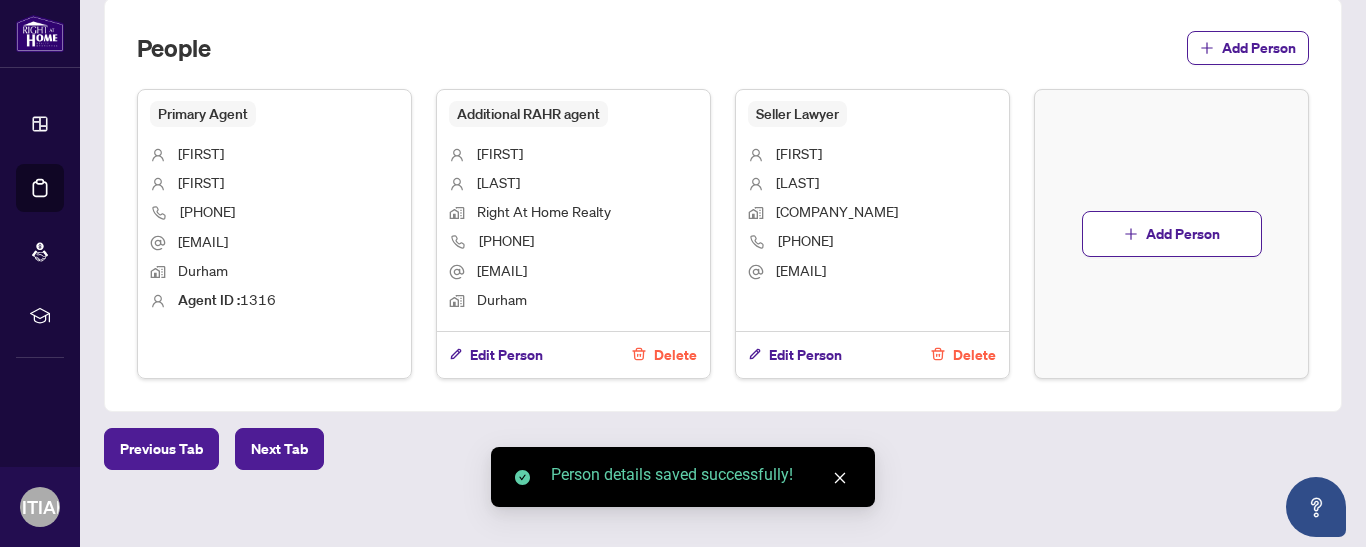 scroll, scrollTop: 1207, scrollLeft: 0, axis: vertical 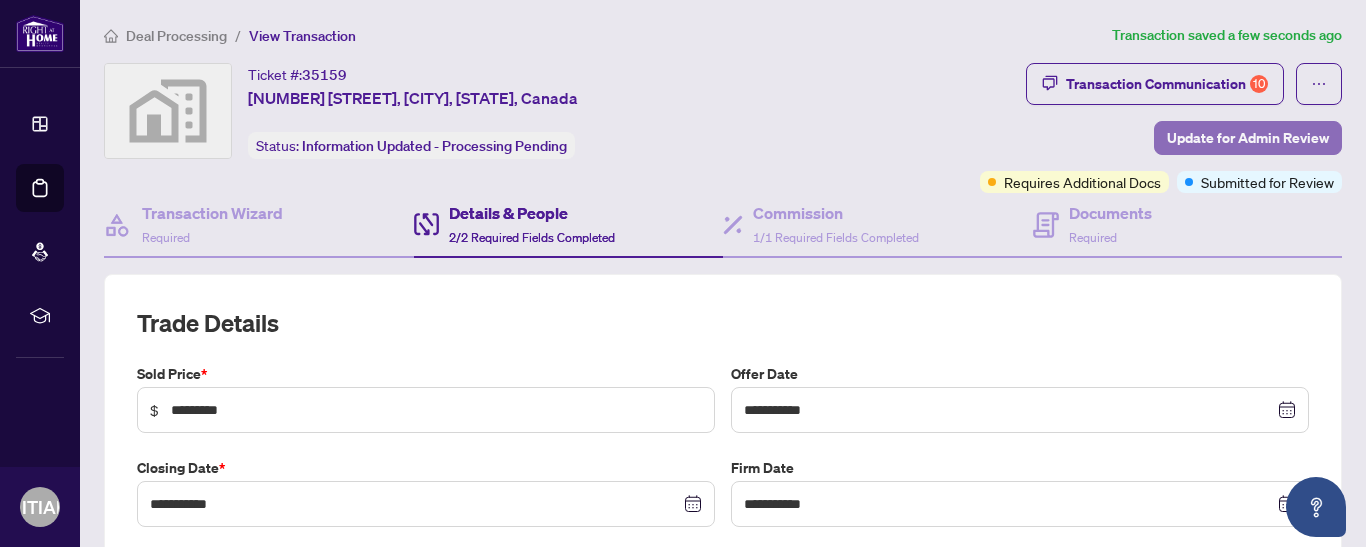 click on "Update for Admin Review" at bounding box center [1248, 138] 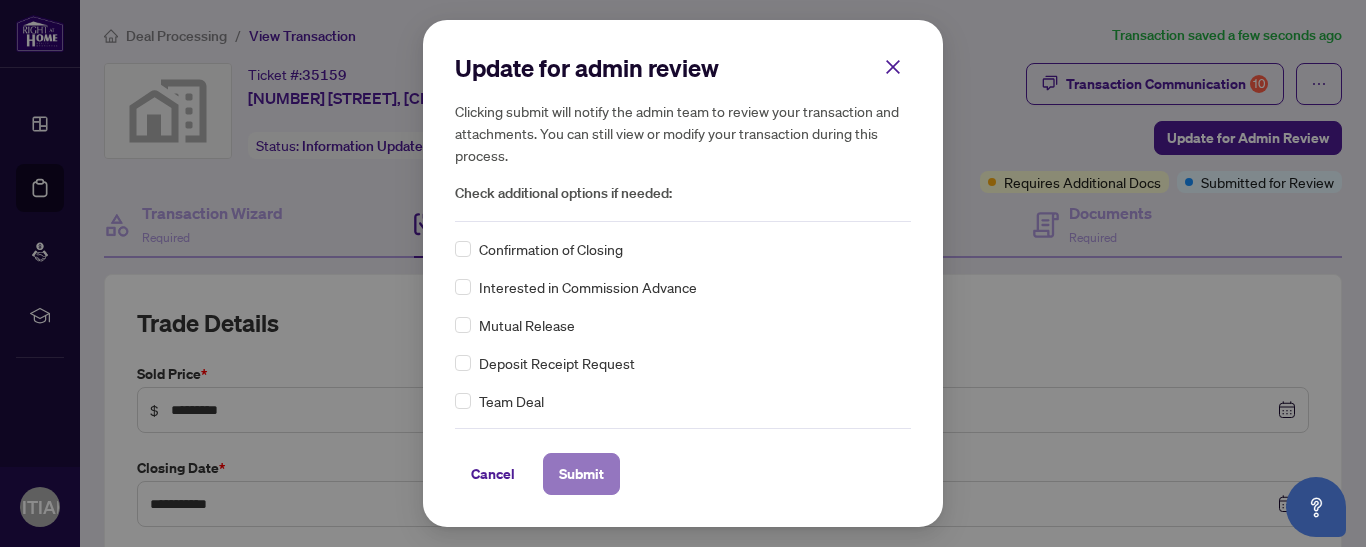 click on "Submit" at bounding box center [581, 474] 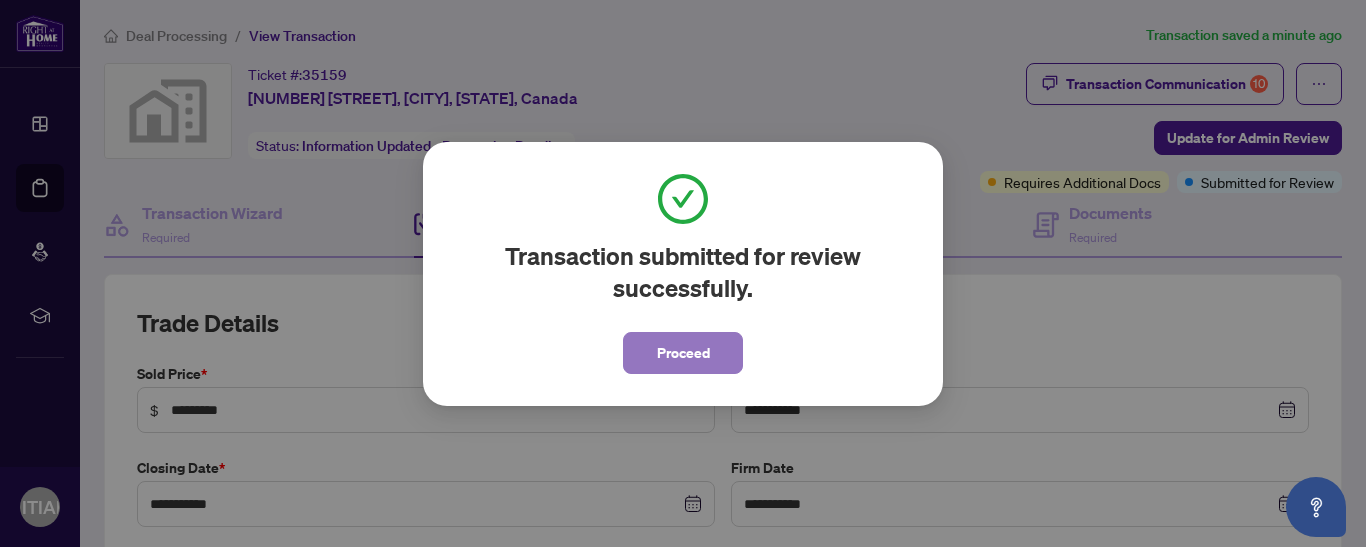 click on "Proceed" at bounding box center (683, 353) 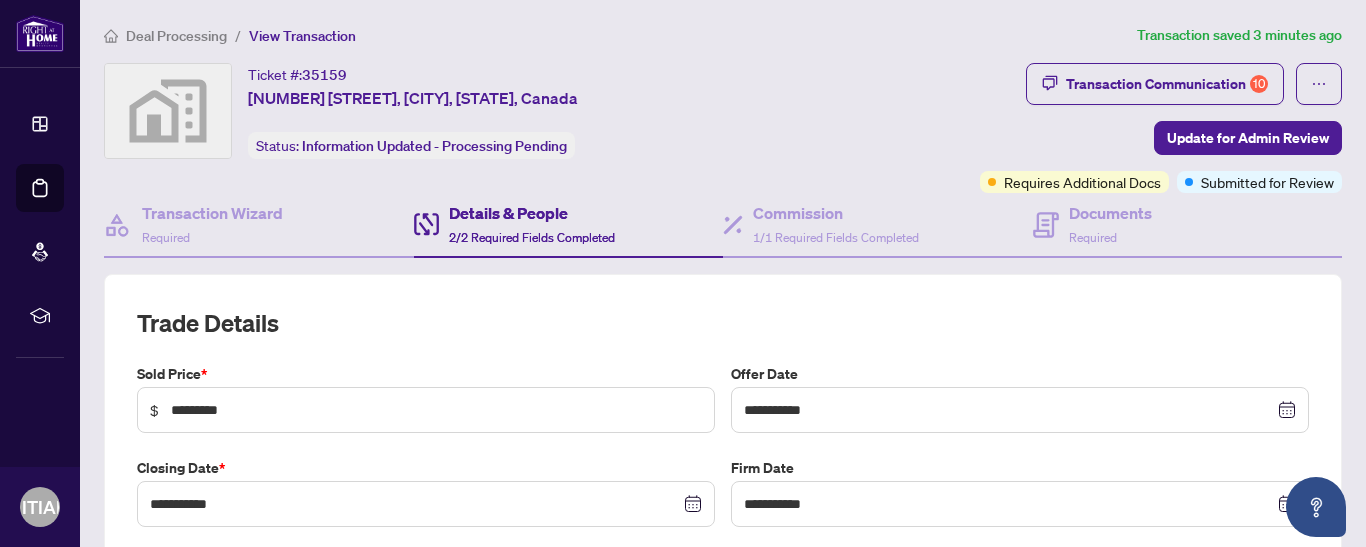 click on "**********" at bounding box center [723, 724] 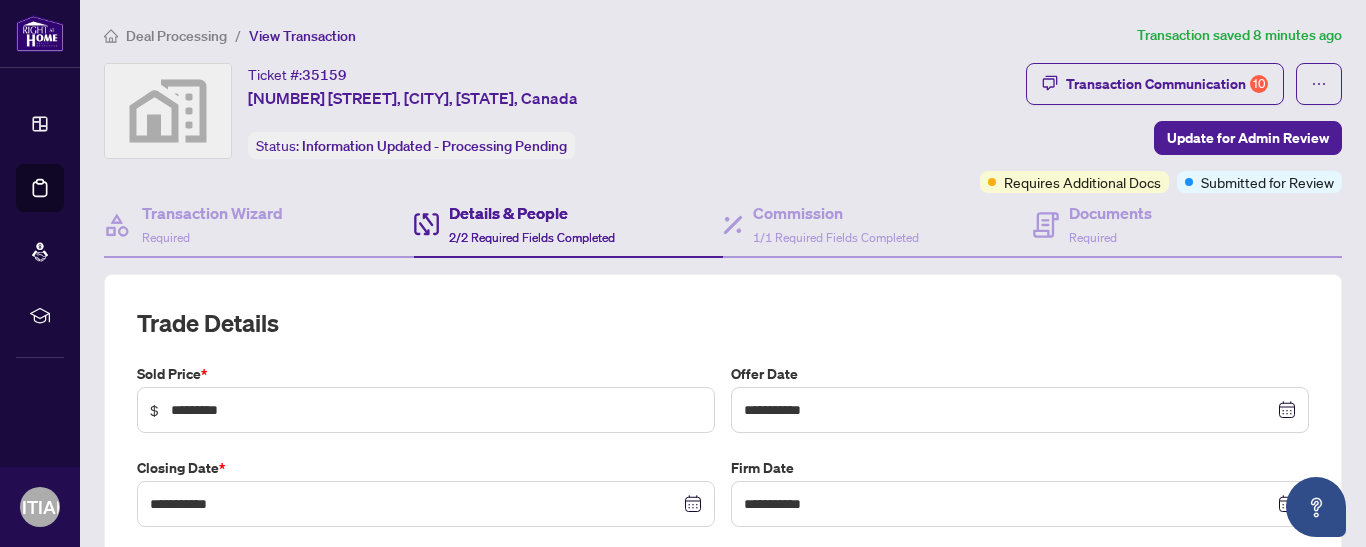 click on "**********" at bounding box center [723, 724] 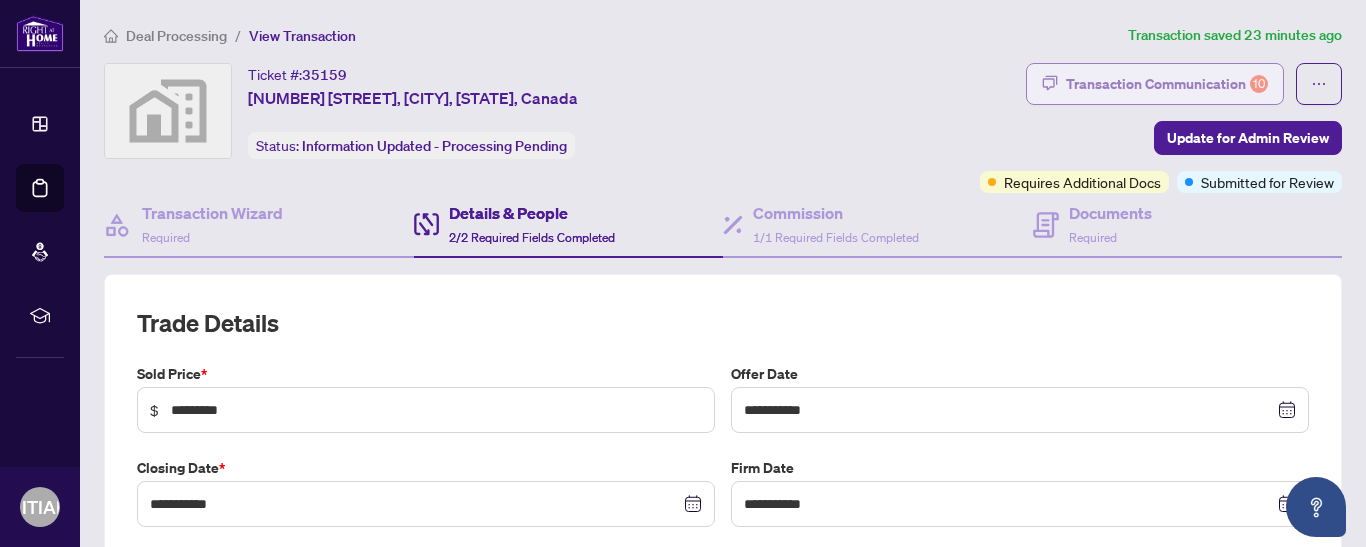 click on "Transaction Communication 10" at bounding box center [1167, 84] 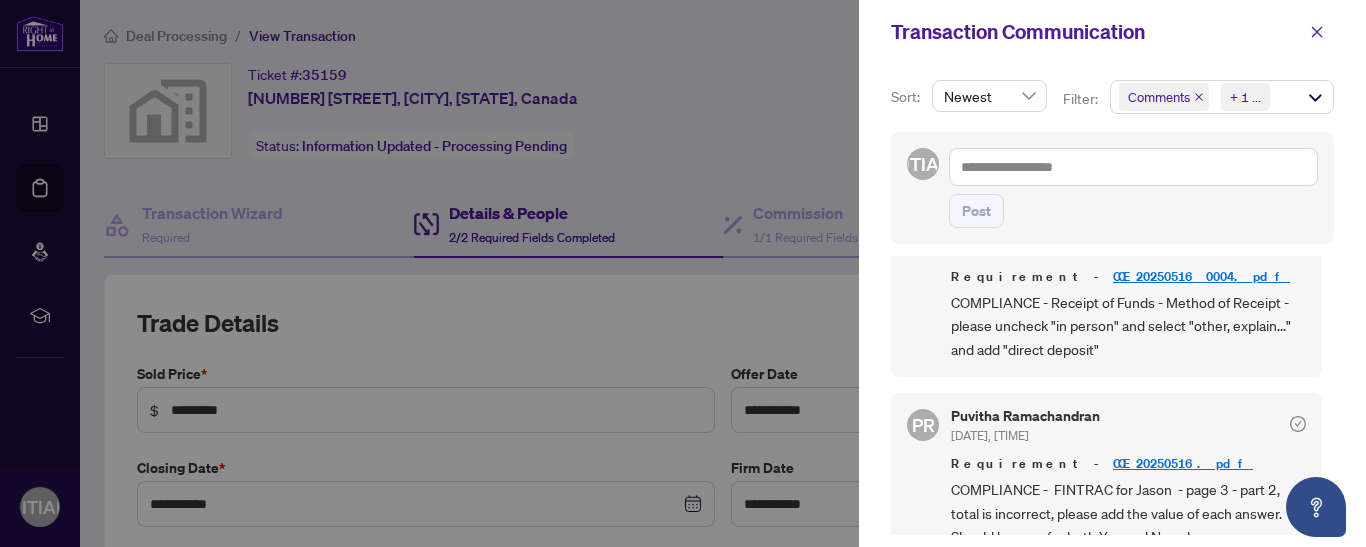 scroll, scrollTop: 0, scrollLeft: 0, axis: both 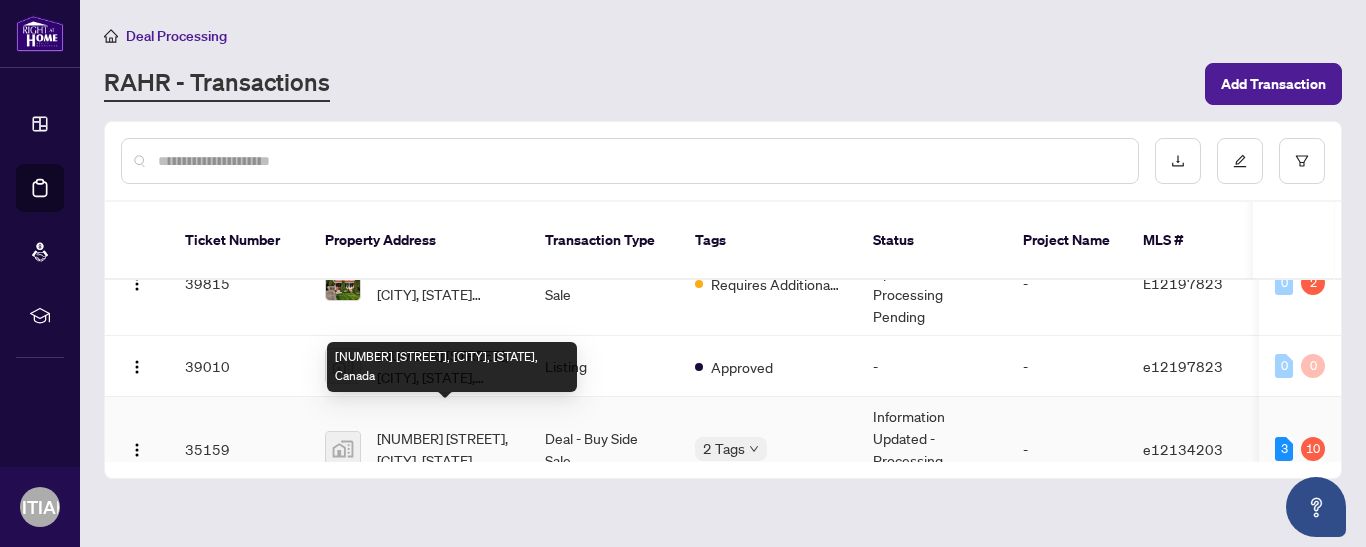click on "[NUMBER] [STREET], [CITY], [STATE], Canada" at bounding box center (445, 449) 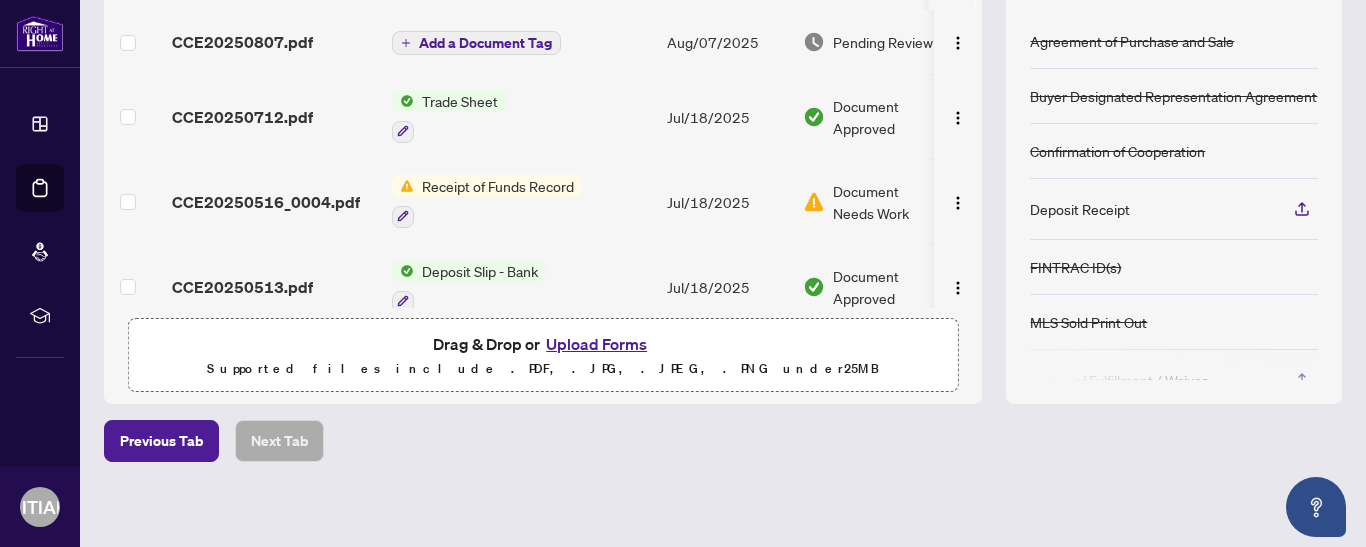 scroll, scrollTop: 328, scrollLeft: 0, axis: vertical 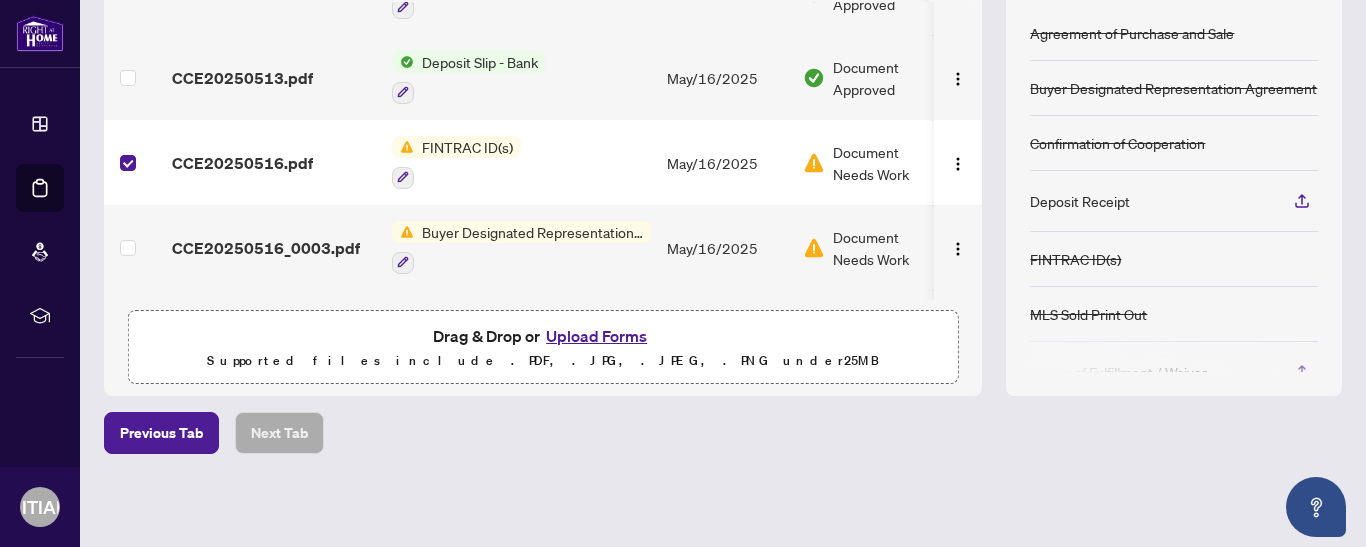 click on "Upload Forms" at bounding box center [596, 336] 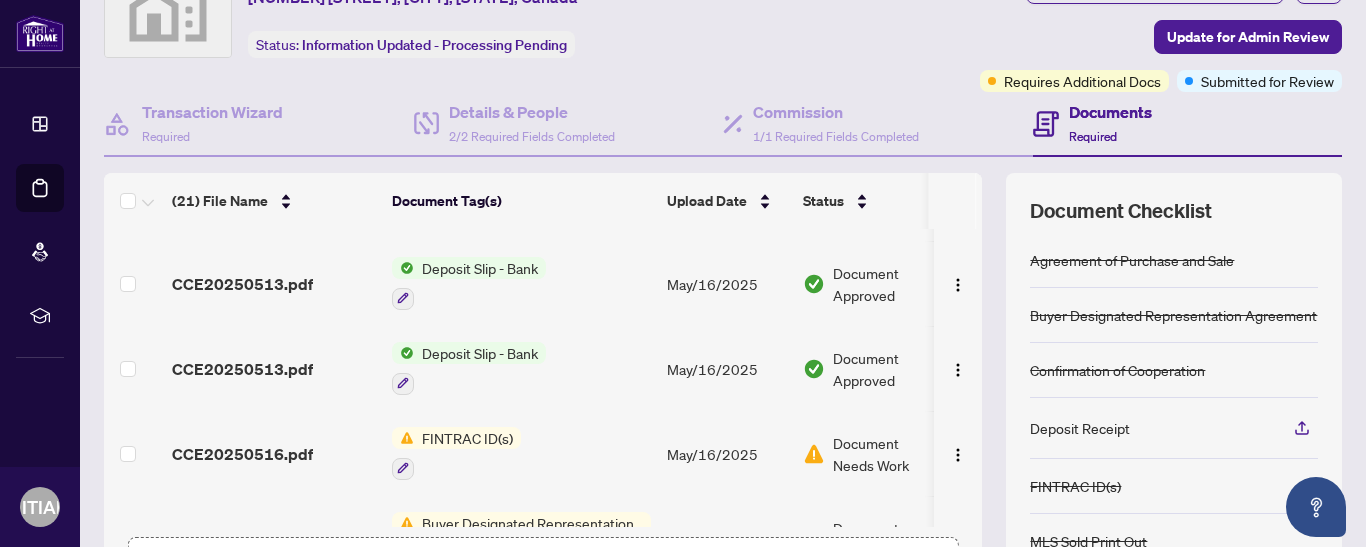 scroll, scrollTop: 8, scrollLeft: 0, axis: vertical 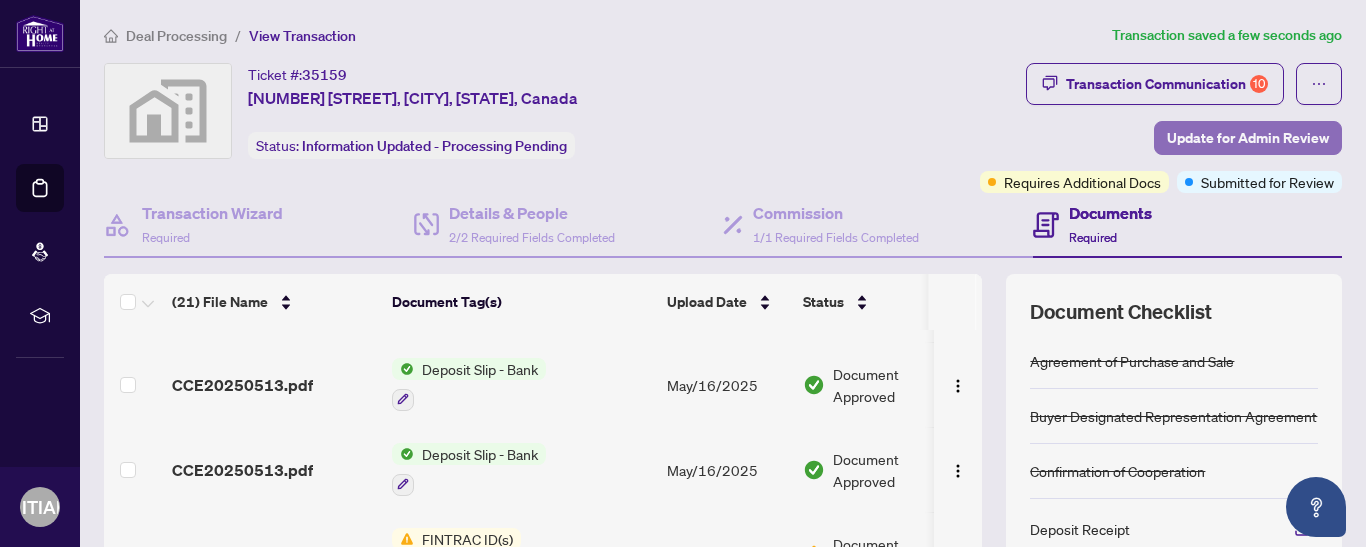 click on "Update for Admin Review" at bounding box center (1248, 138) 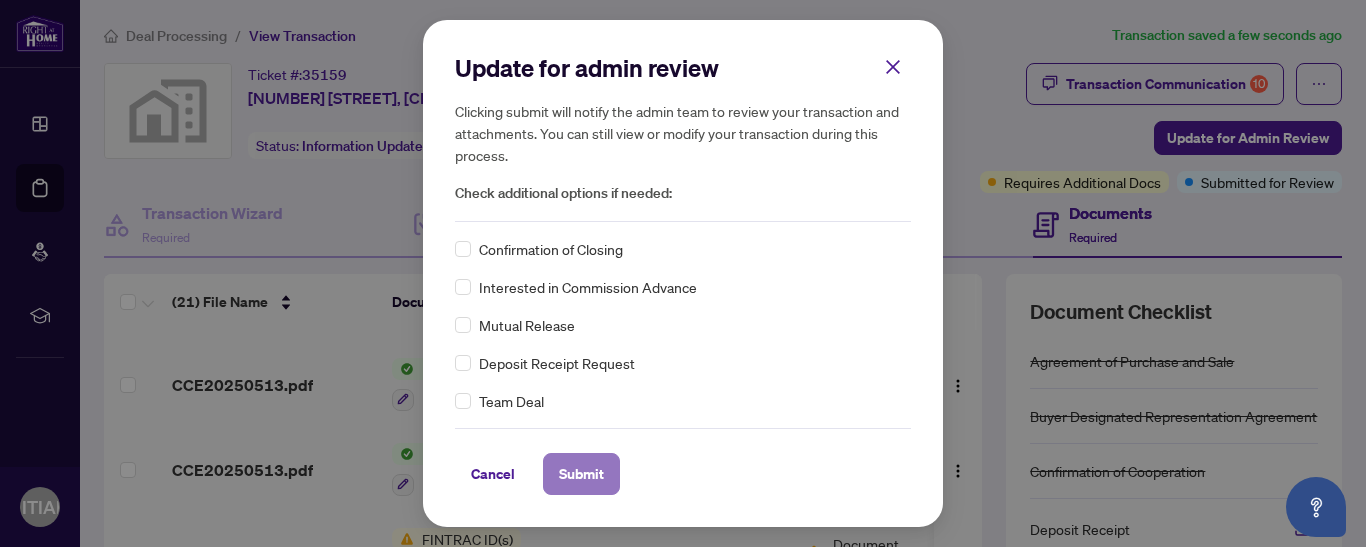 click on "Submit" at bounding box center [581, 474] 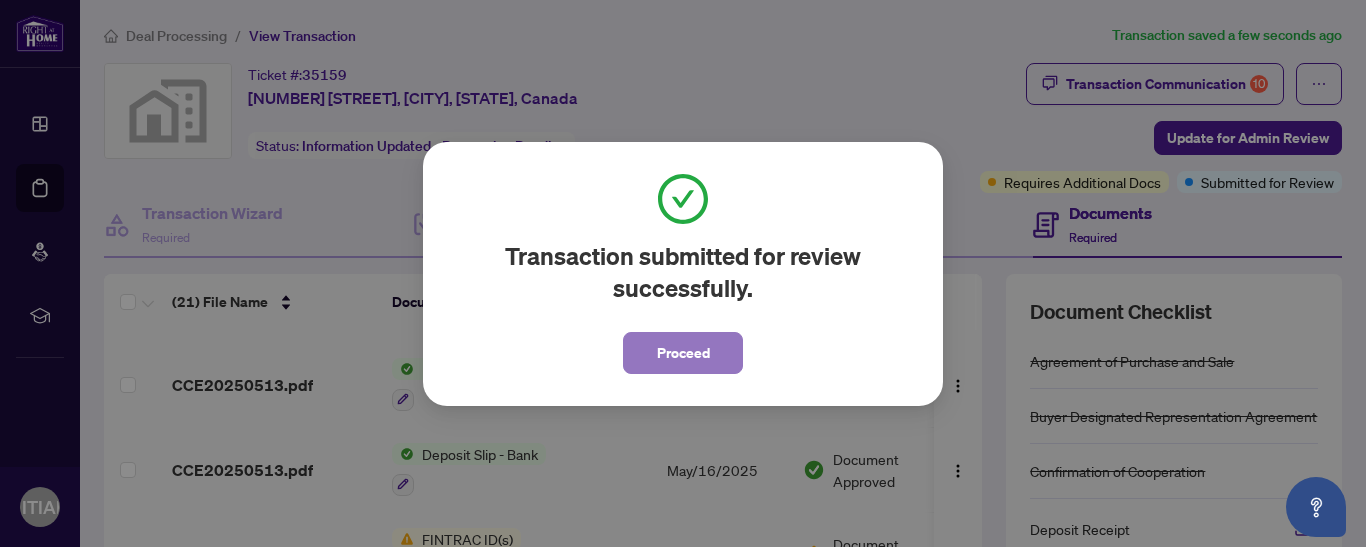click on "Proceed" at bounding box center [683, 353] 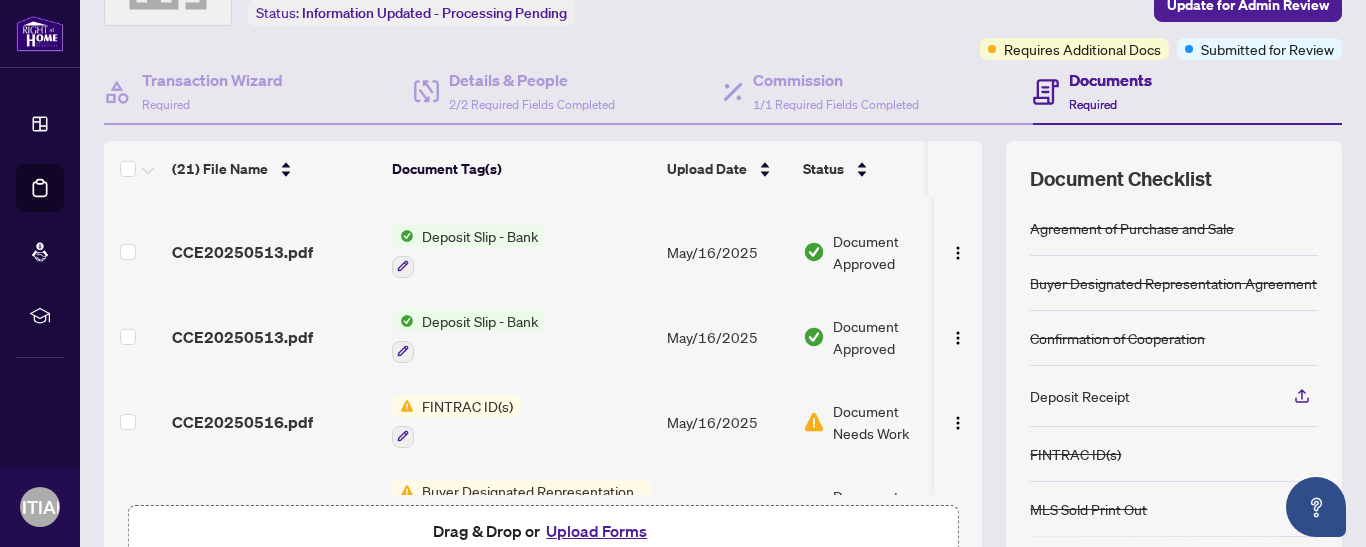 scroll, scrollTop: 213, scrollLeft: 0, axis: vertical 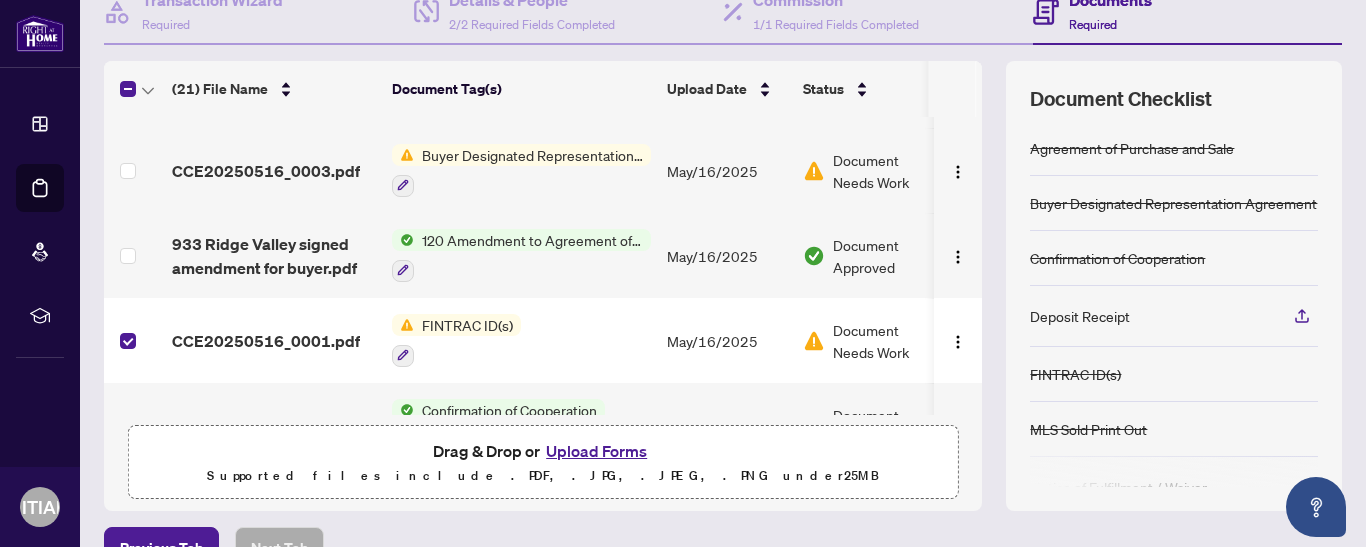click on "Upload Forms" at bounding box center (596, 451) 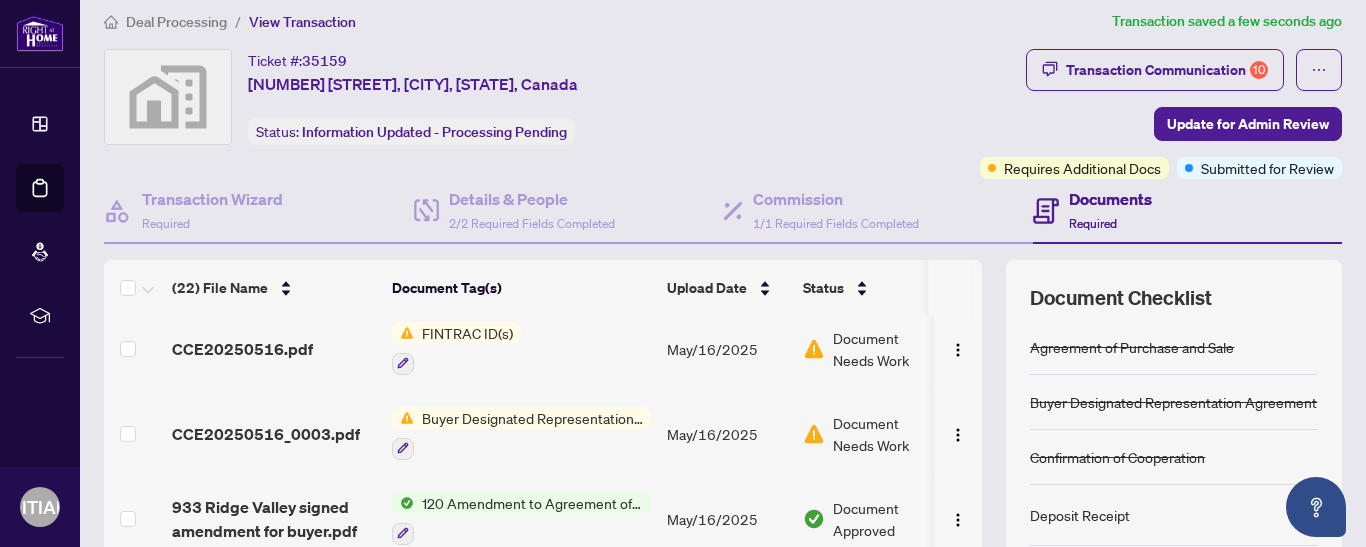 scroll, scrollTop: 0, scrollLeft: 0, axis: both 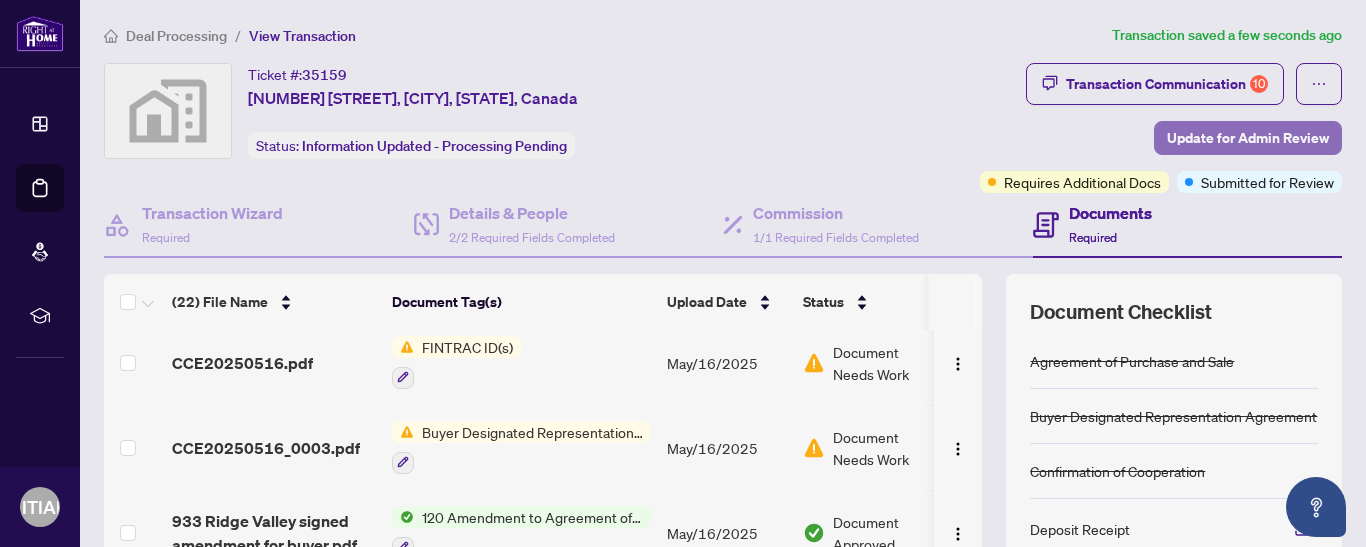 click on "Update for Admin Review" at bounding box center (1248, 138) 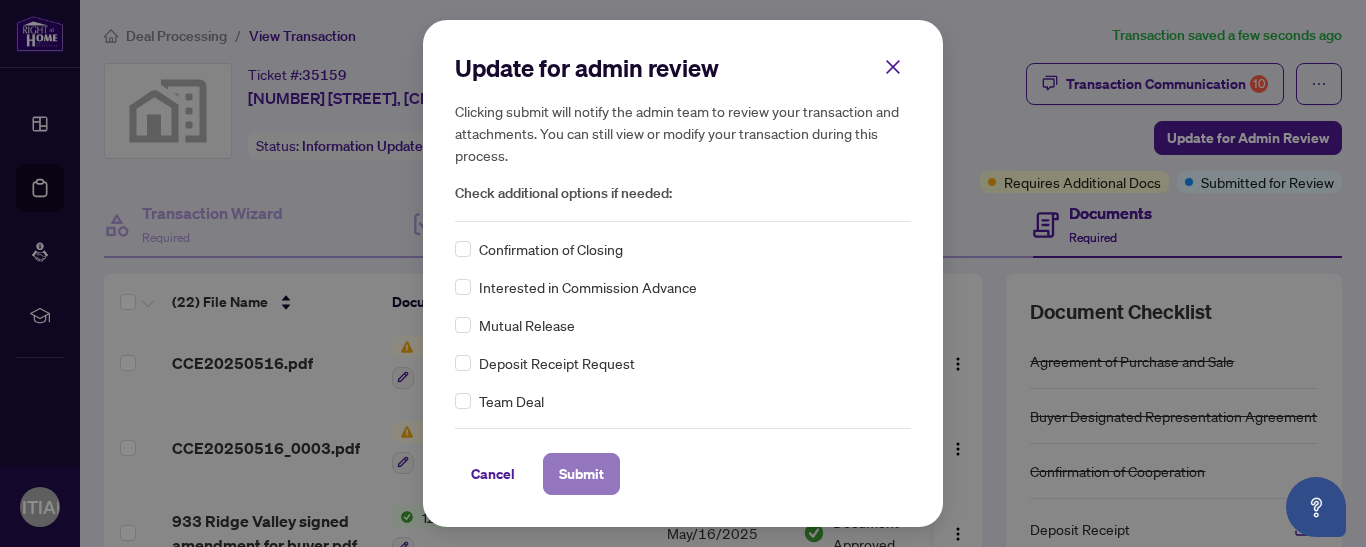 click on "Submit" at bounding box center (581, 474) 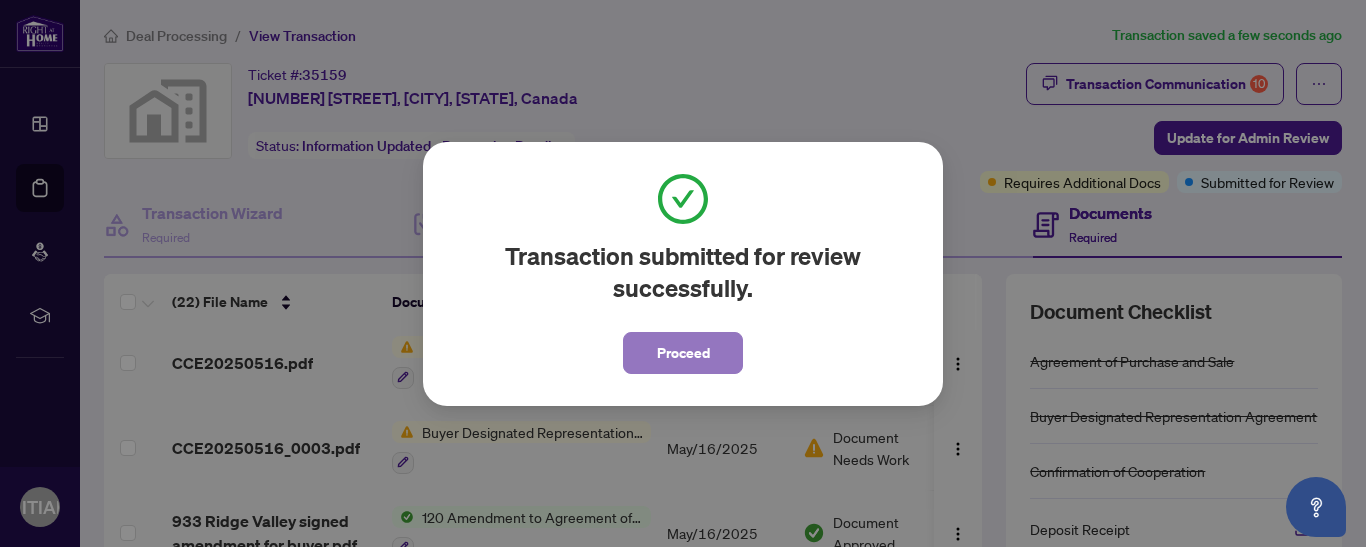 click on "Proceed" at bounding box center [683, 353] 